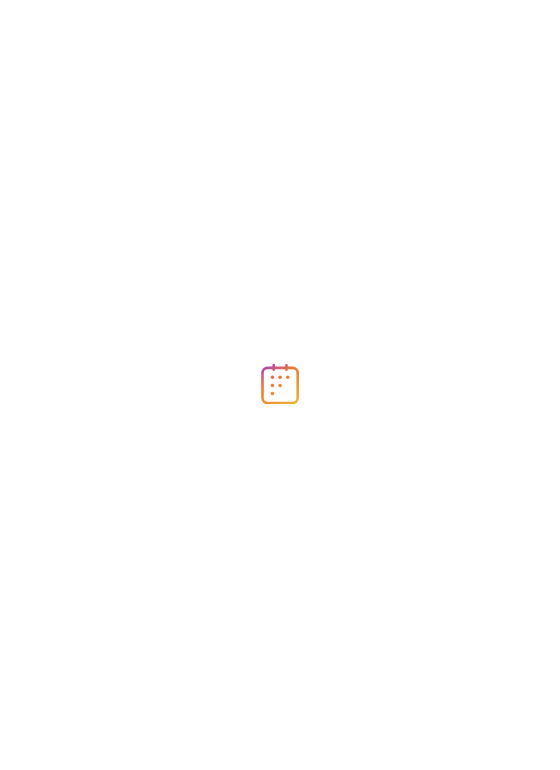 scroll, scrollTop: 0, scrollLeft: 0, axis: both 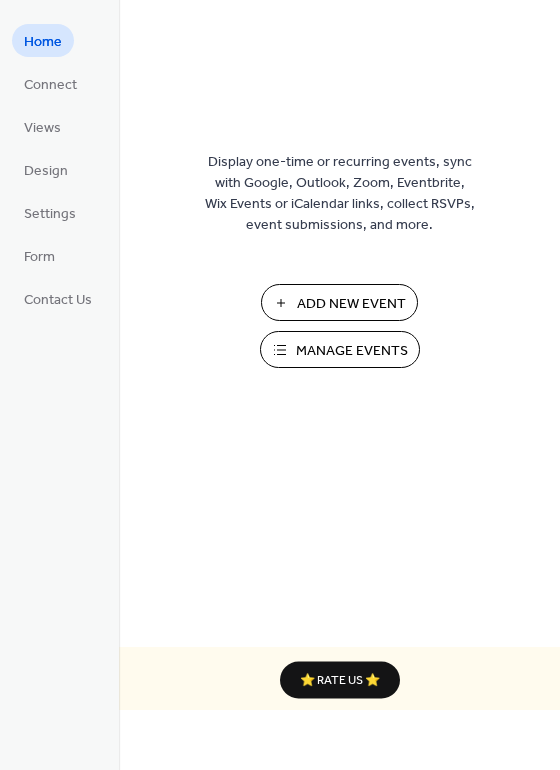 click on "Add New Event" at bounding box center [351, 304] 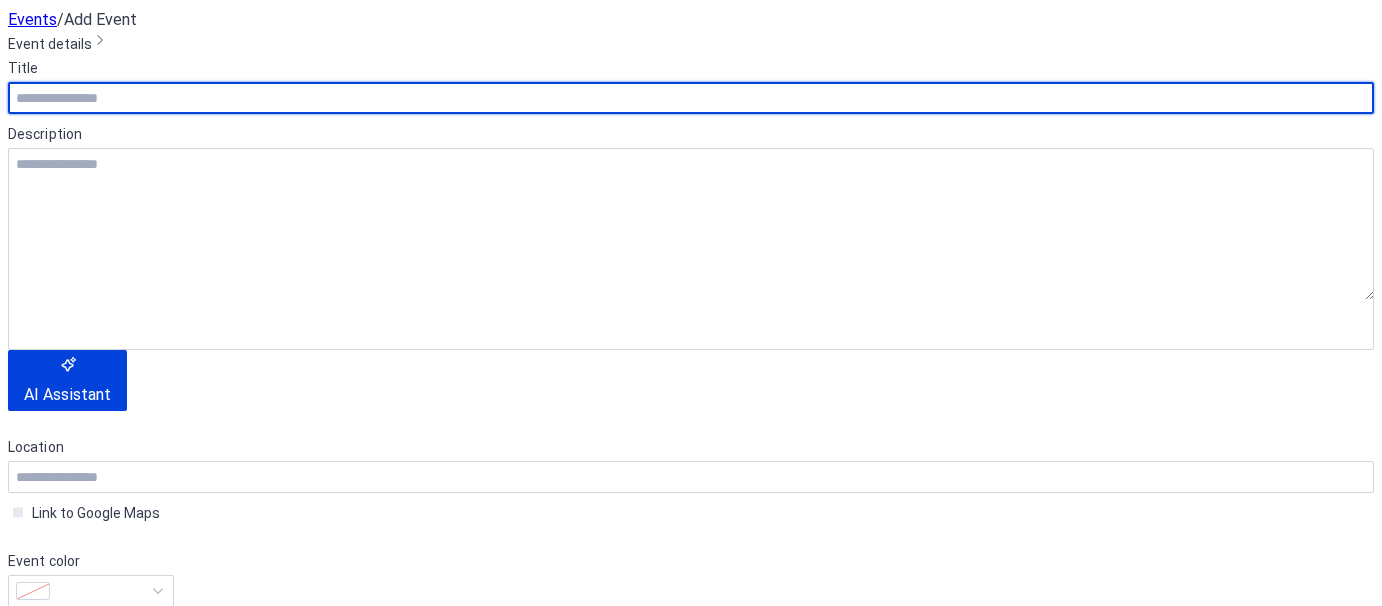 scroll, scrollTop: 0, scrollLeft: 0, axis: both 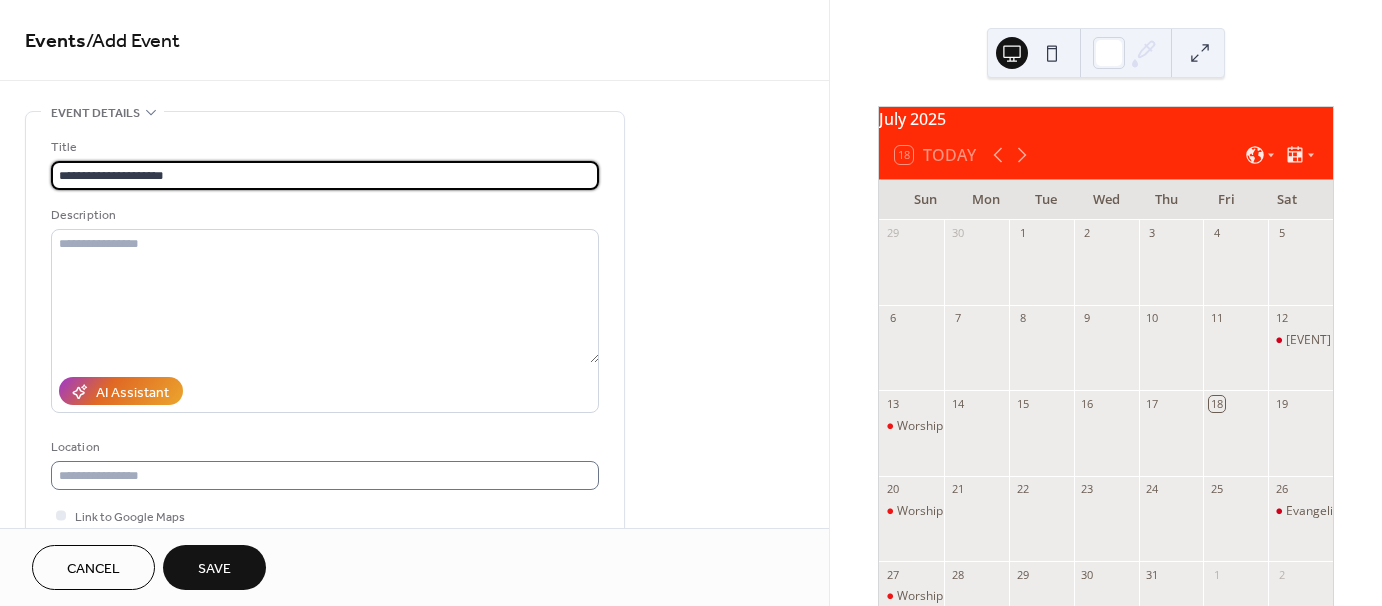 type on "**********" 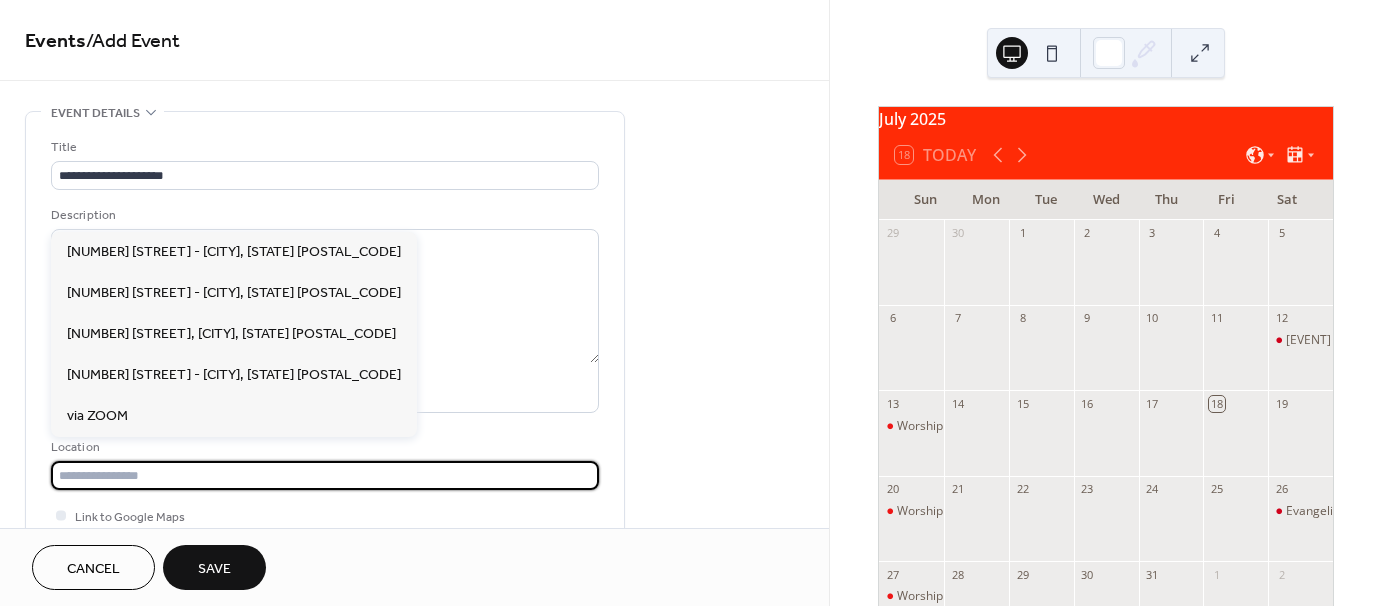 click at bounding box center [325, 475] 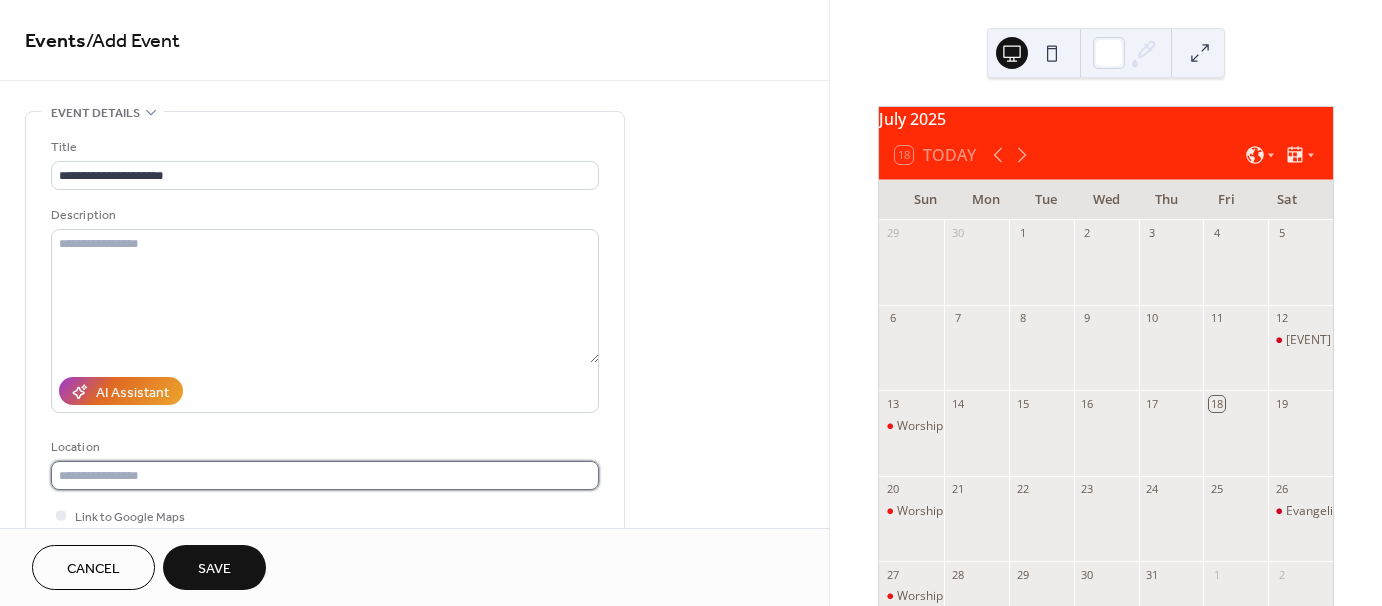 click at bounding box center [325, 475] 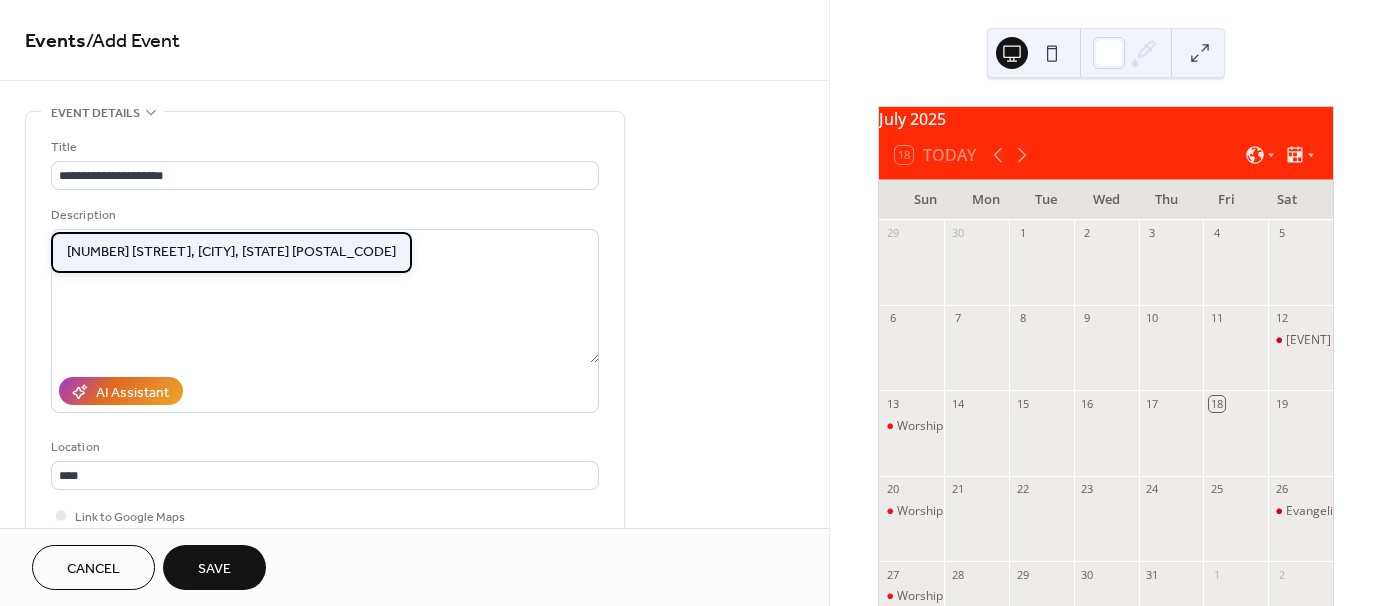 click on "[NUMBER] [STREET], [CITY], [STATE] [POSTAL_CODE]" at bounding box center (231, 252) 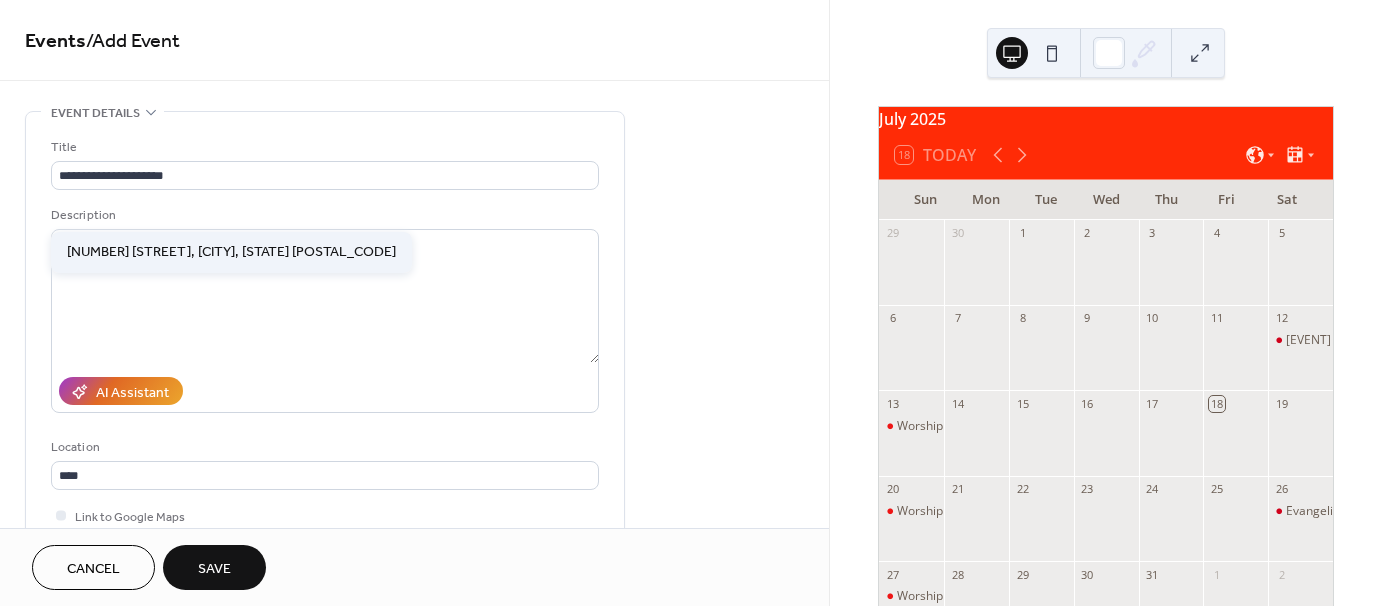 type on "**********" 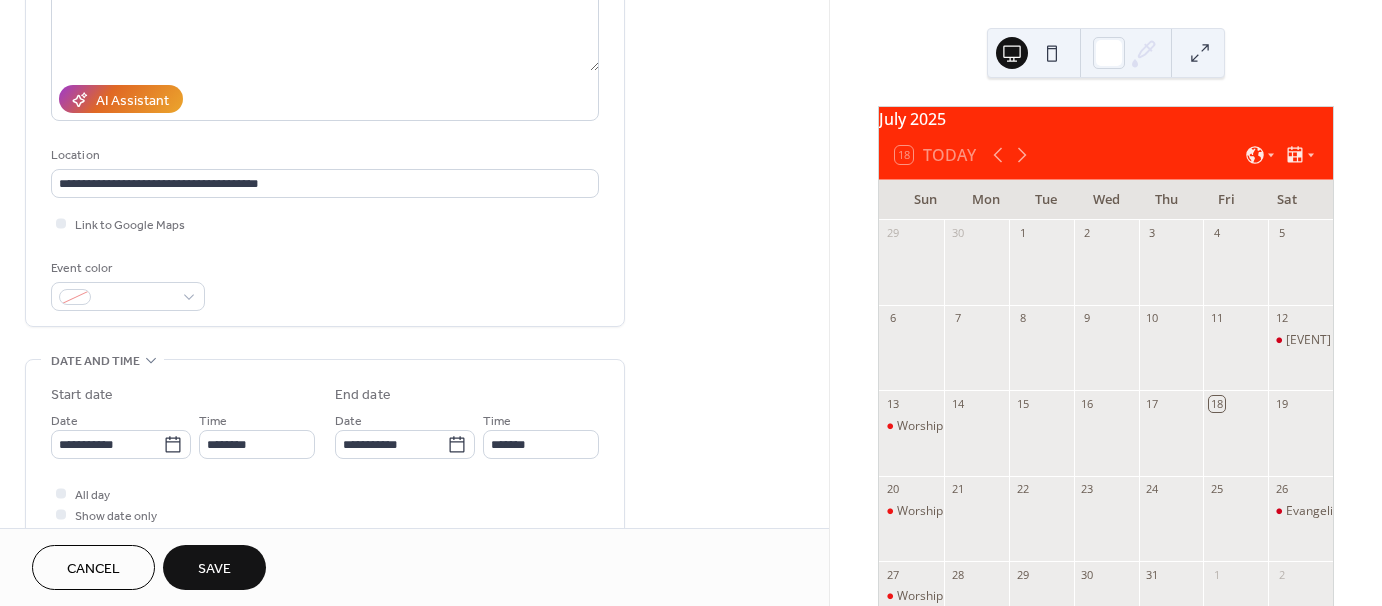 scroll, scrollTop: 296, scrollLeft: 0, axis: vertical 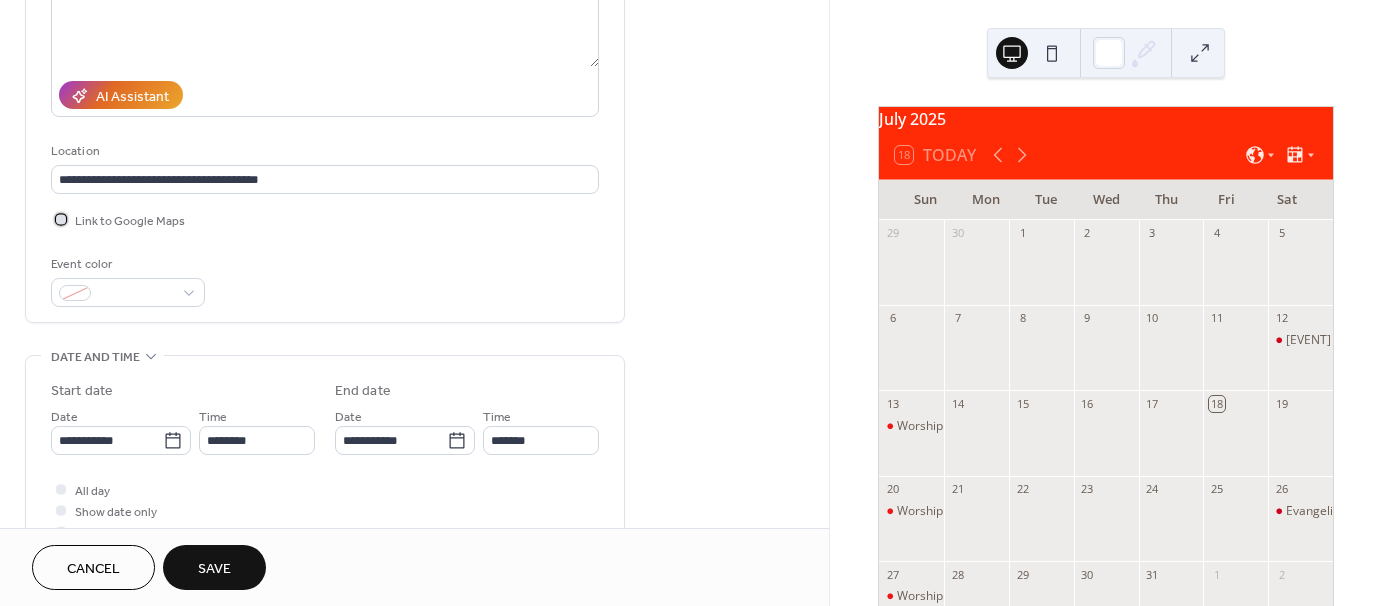 click on "Link to Google Maps" at bounding box center [130, 221] 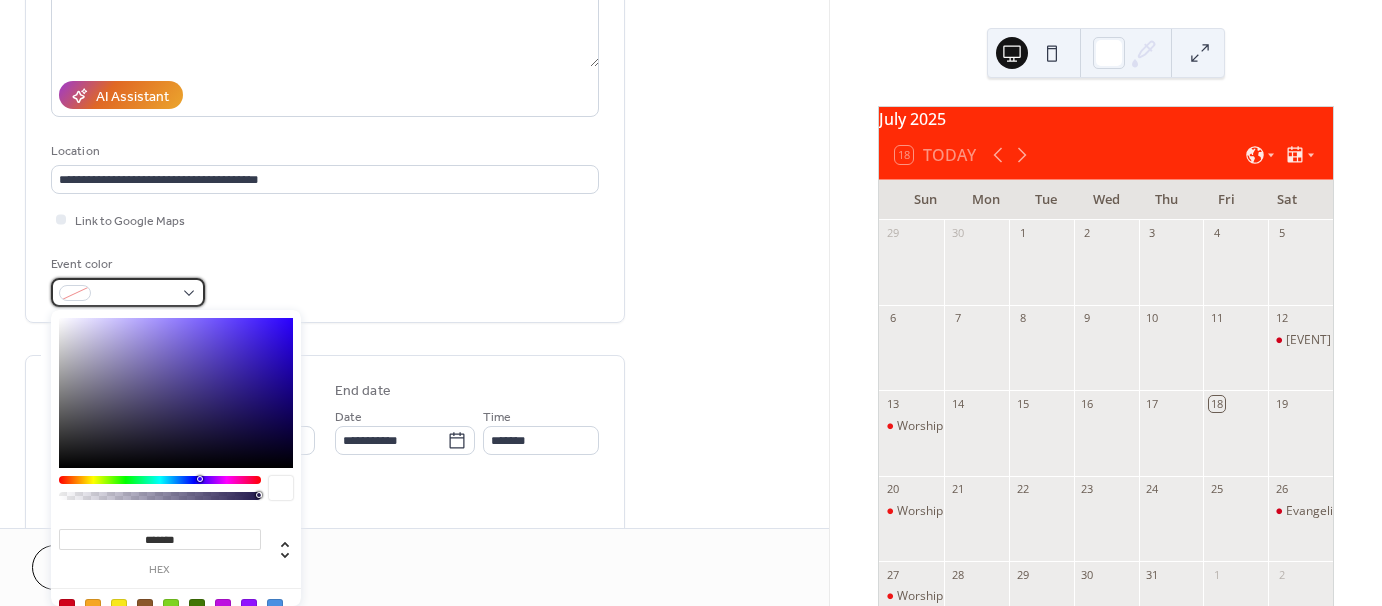 click at bounding box center [128, 292] 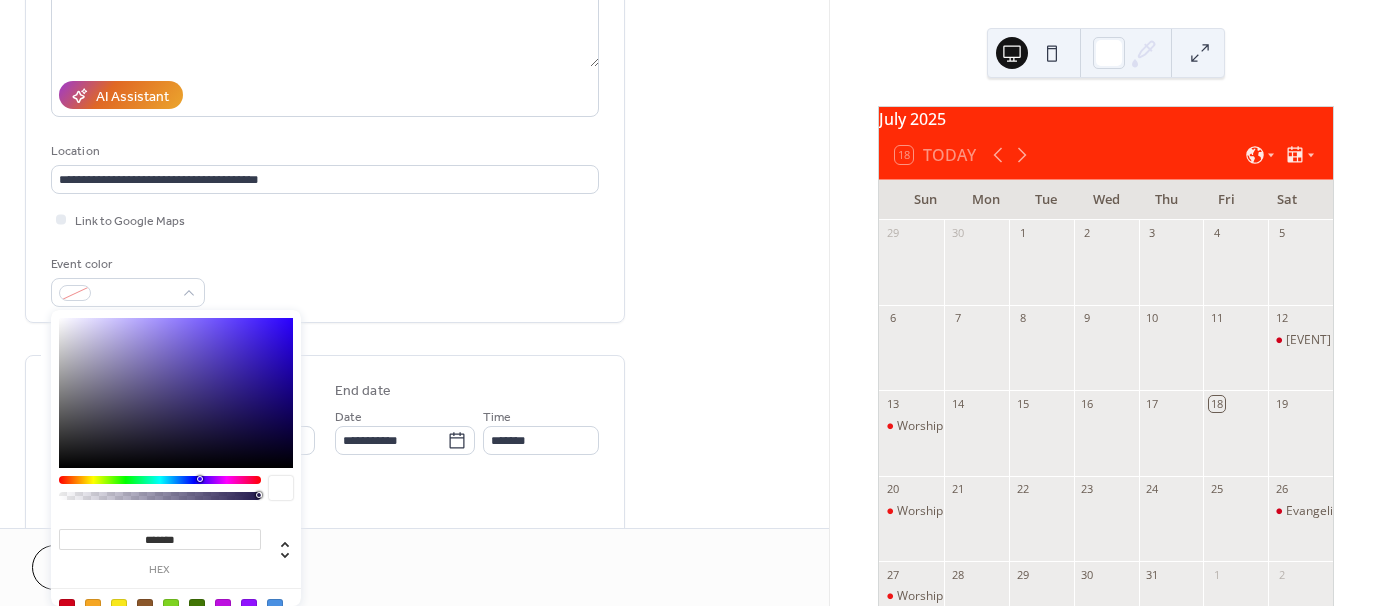 type on "*******" 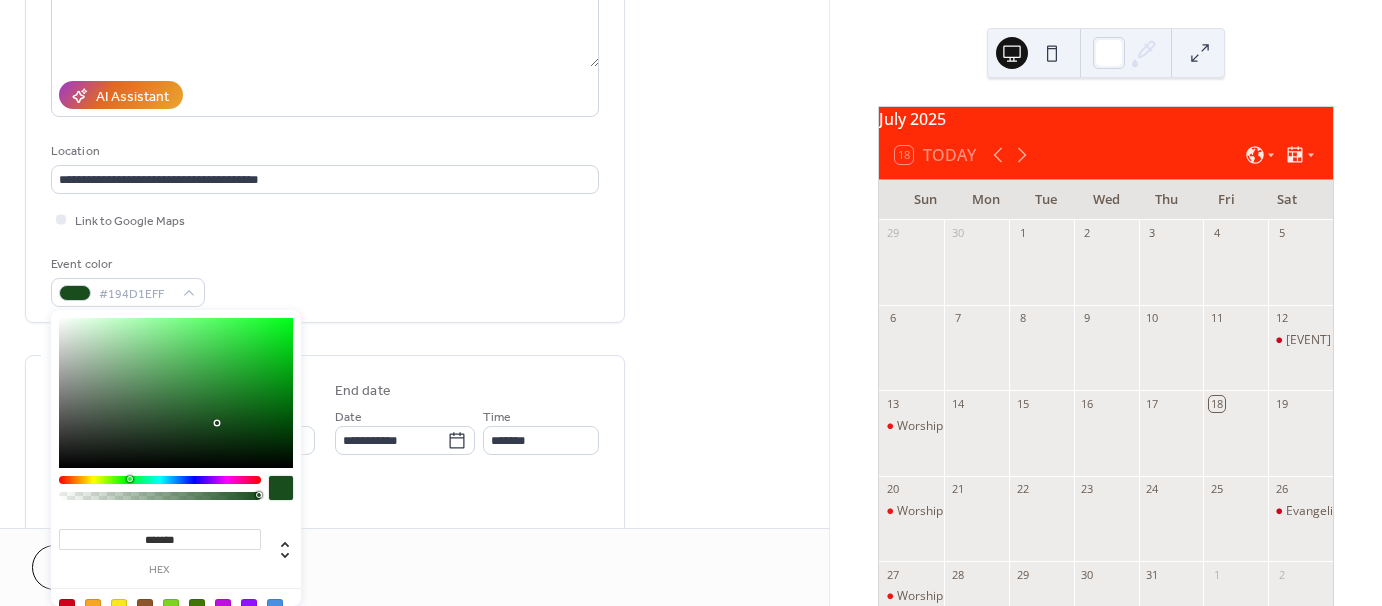 click at bounding box center (160, 480) 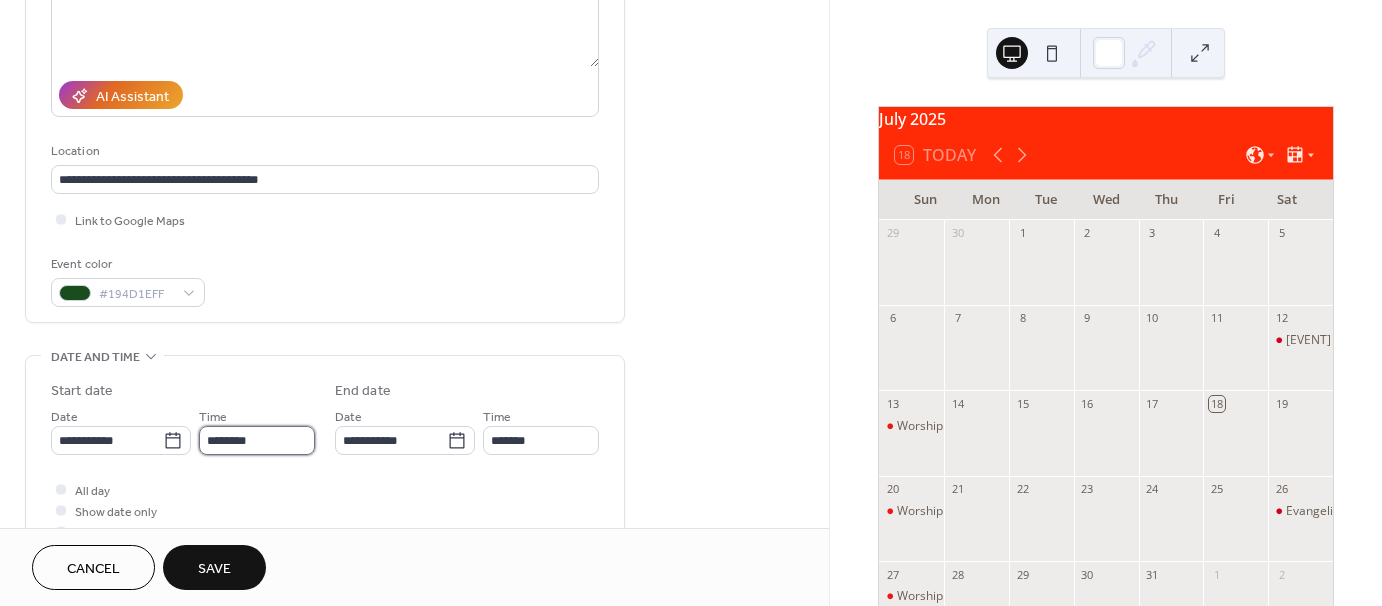 click on "********" at bounding box center [257, 440] 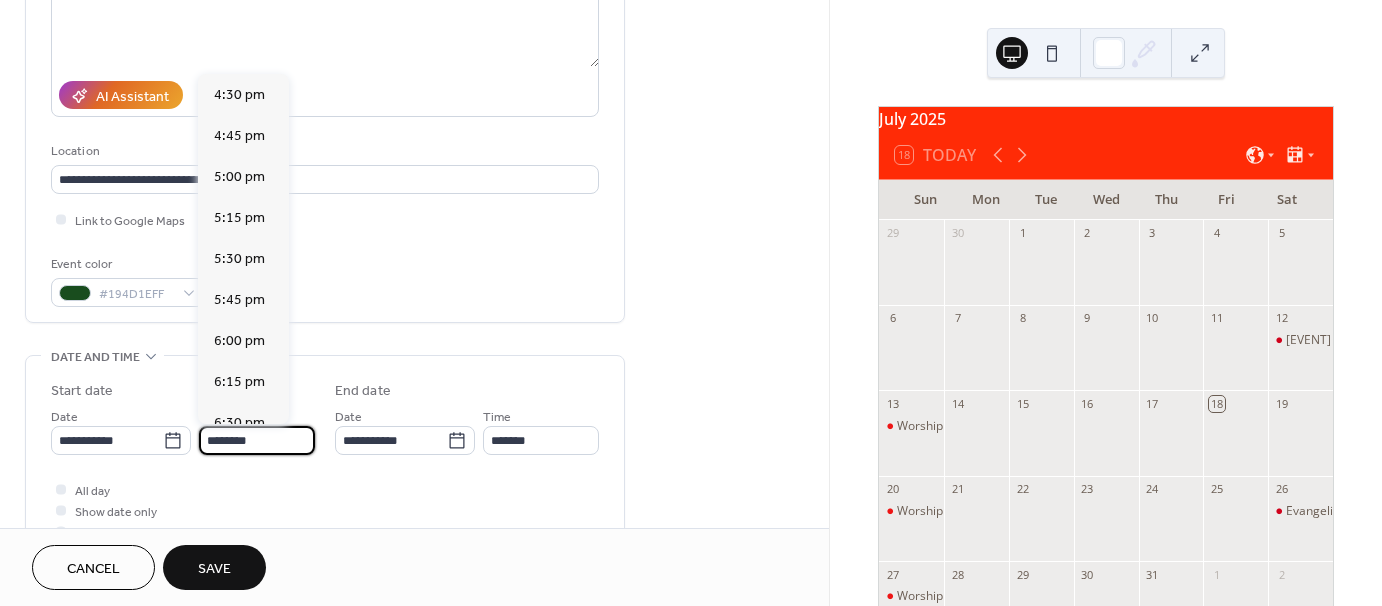 scroll, scrollTop: 2968, scrollLeft: 0, axis: vertical 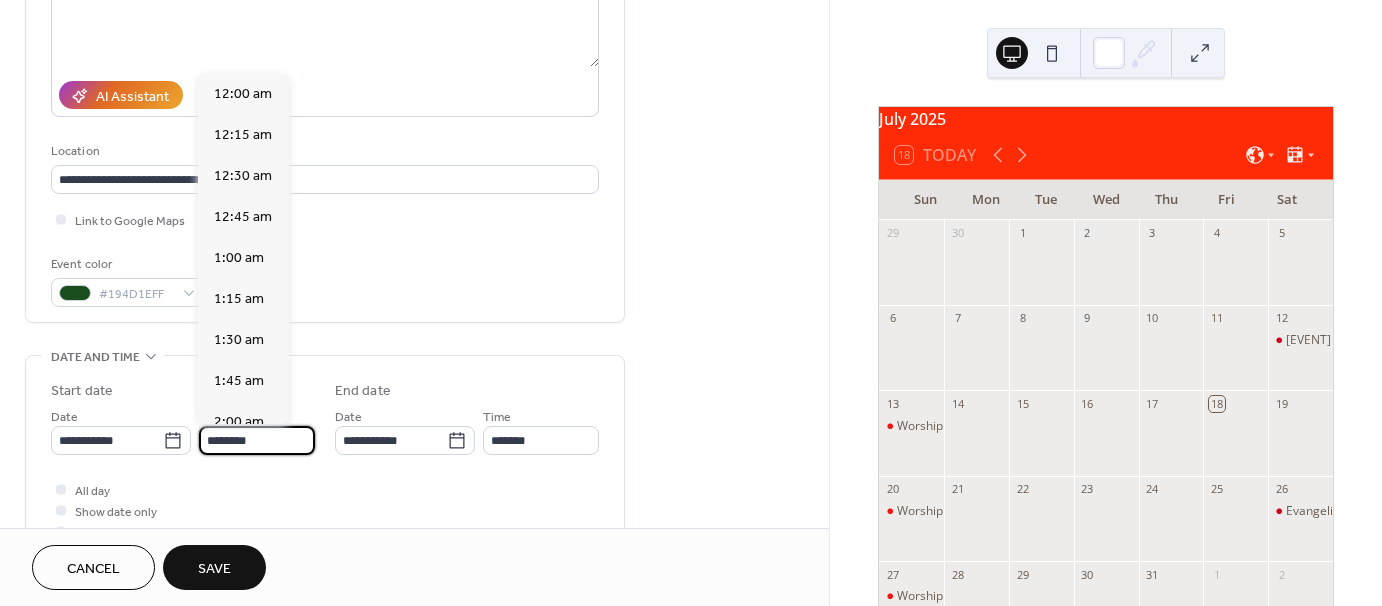 click on "********" at bounding box center (257, 440) 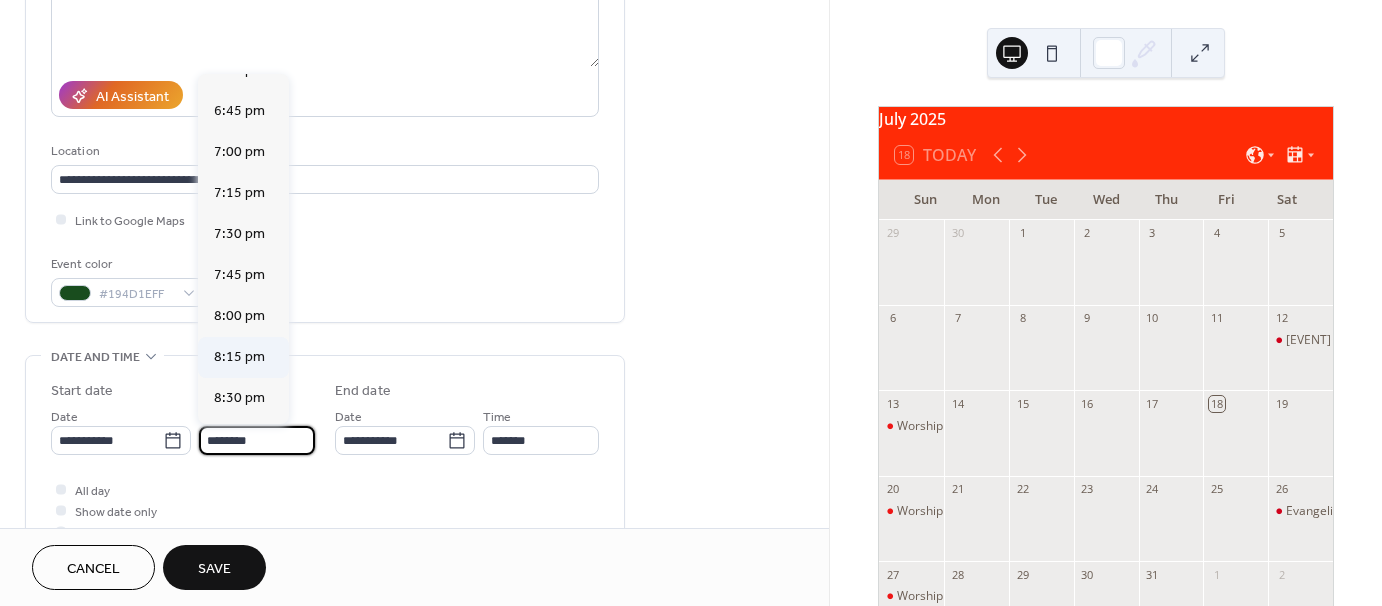scroll, scrollTop: 3068, scrollLeft: 0, axis: vertical 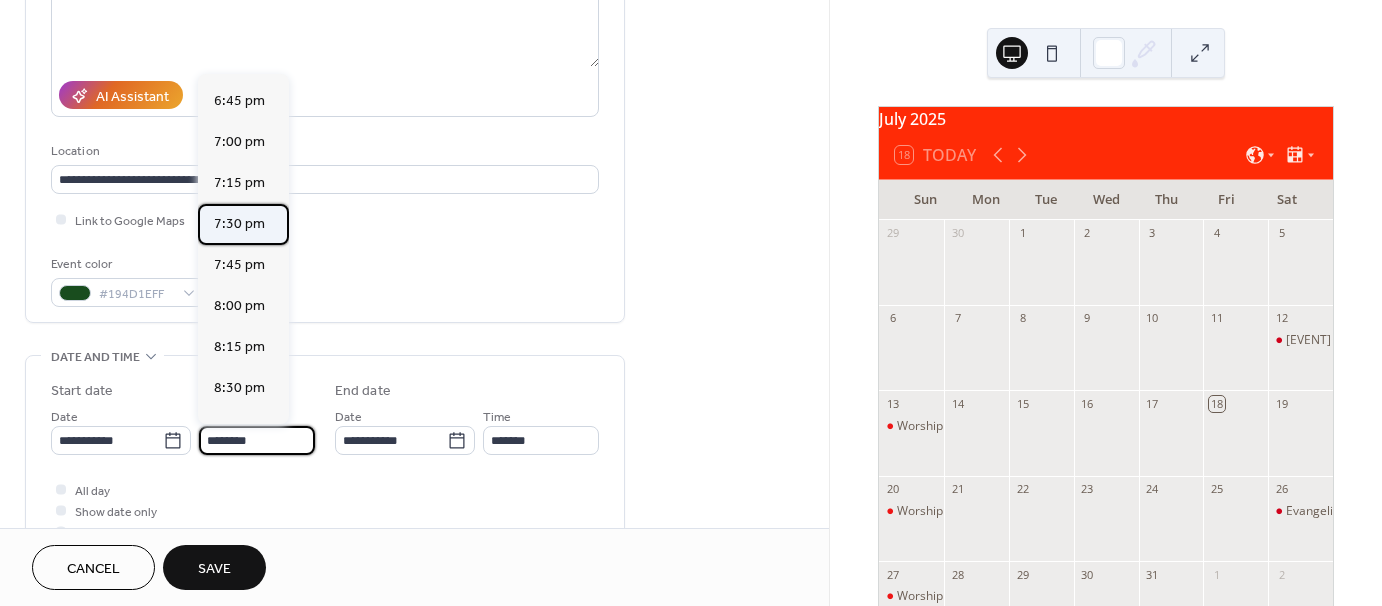 click on "7:30 pm" at bounding box center [239, 224] 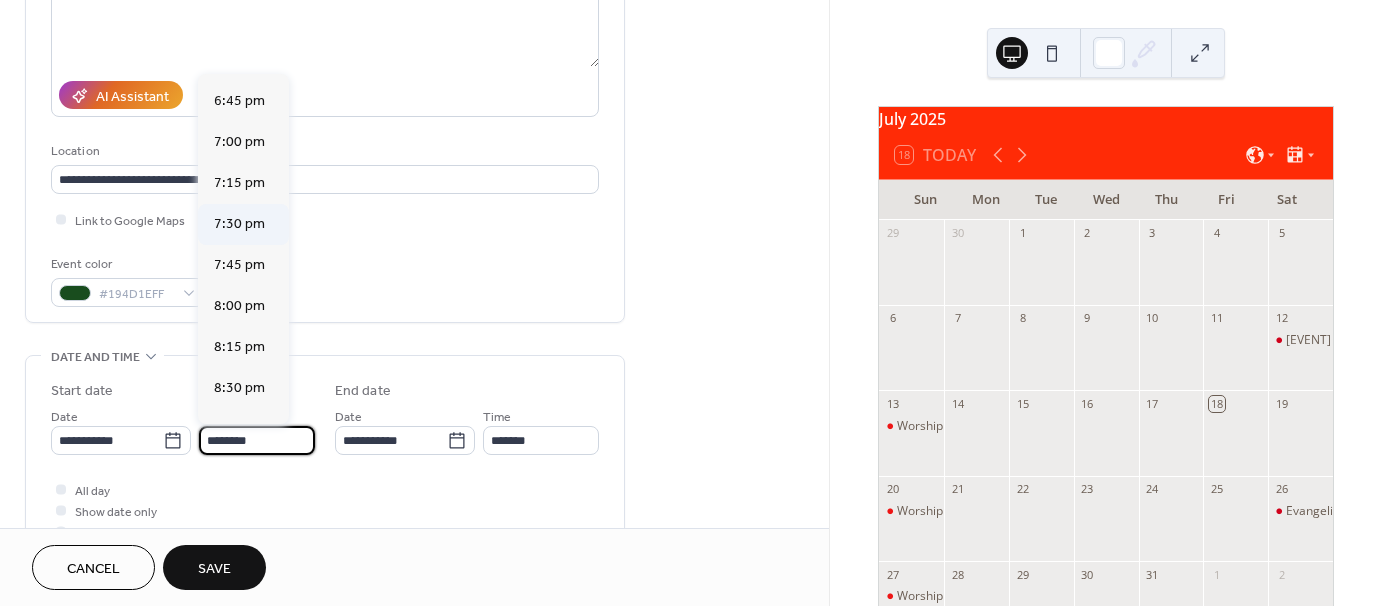 type on "*******" 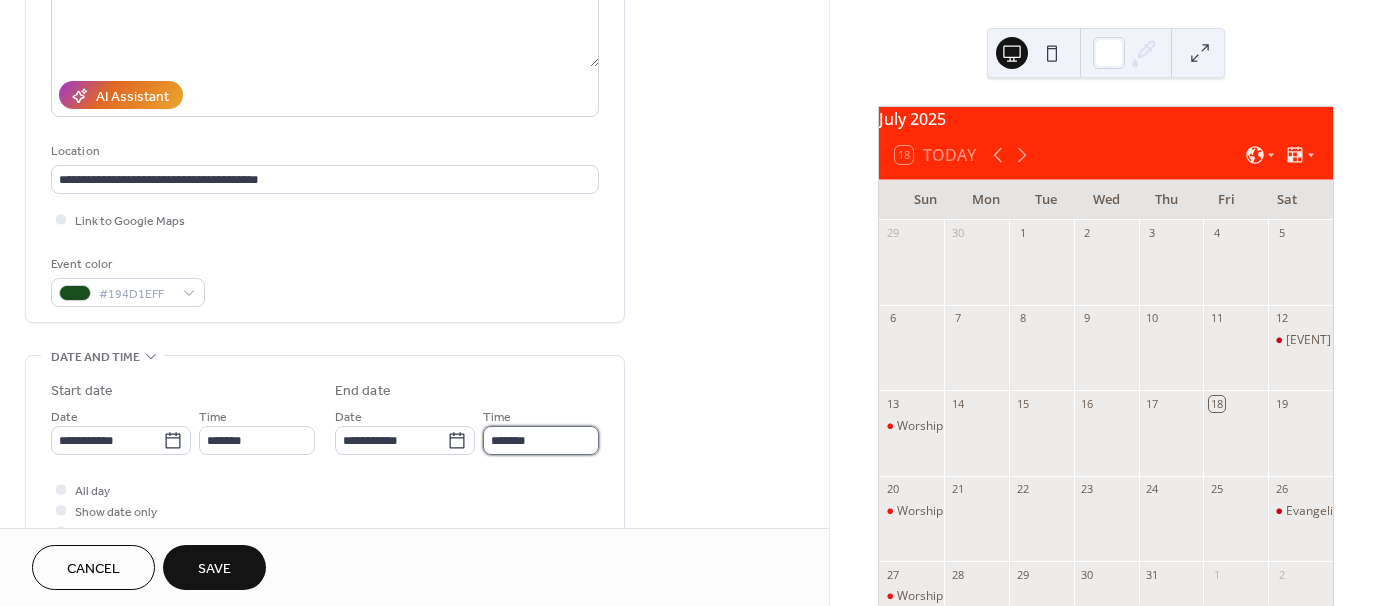click on "*******" at bounding box center [541, 440] 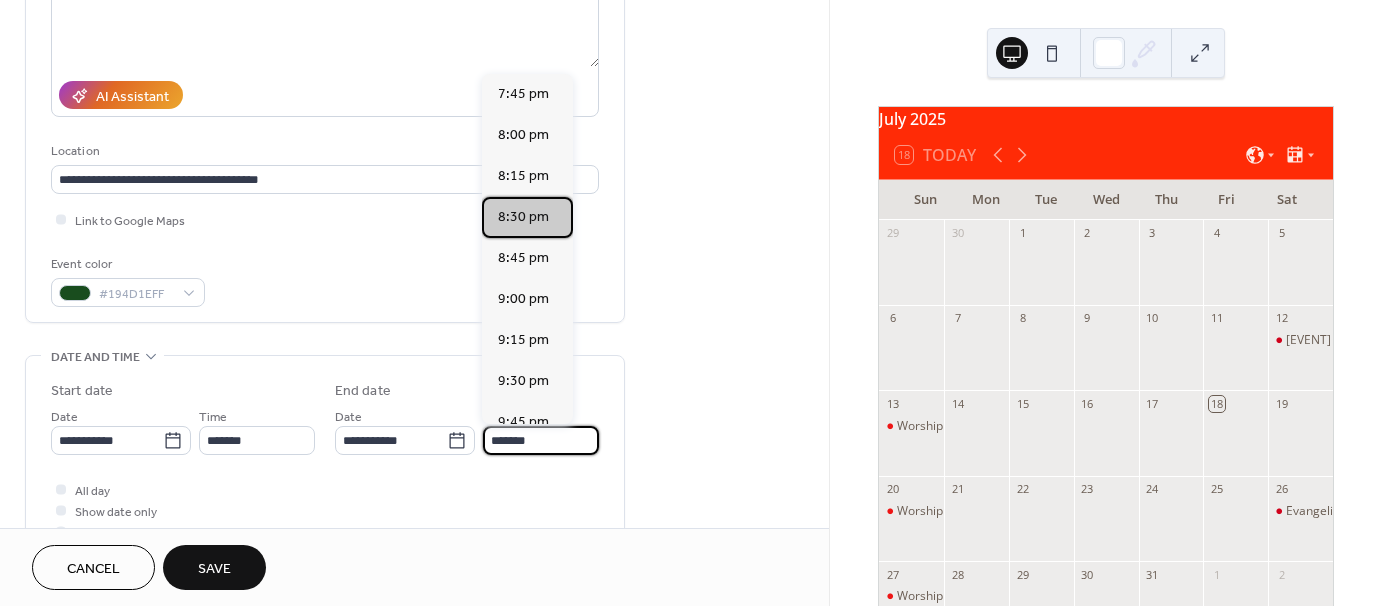 click on "8:30 pm" at bounding box center [523, 217] 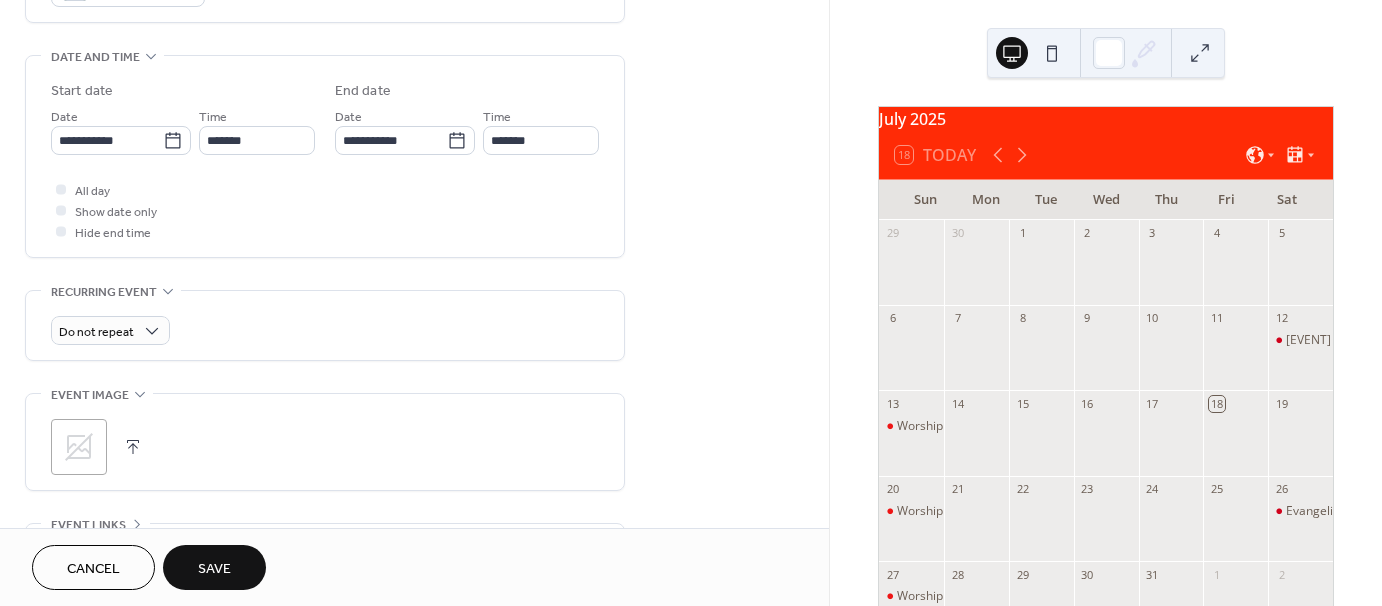 scroll, scrollTop: 696, scrollLeft: 0, axis: vertical 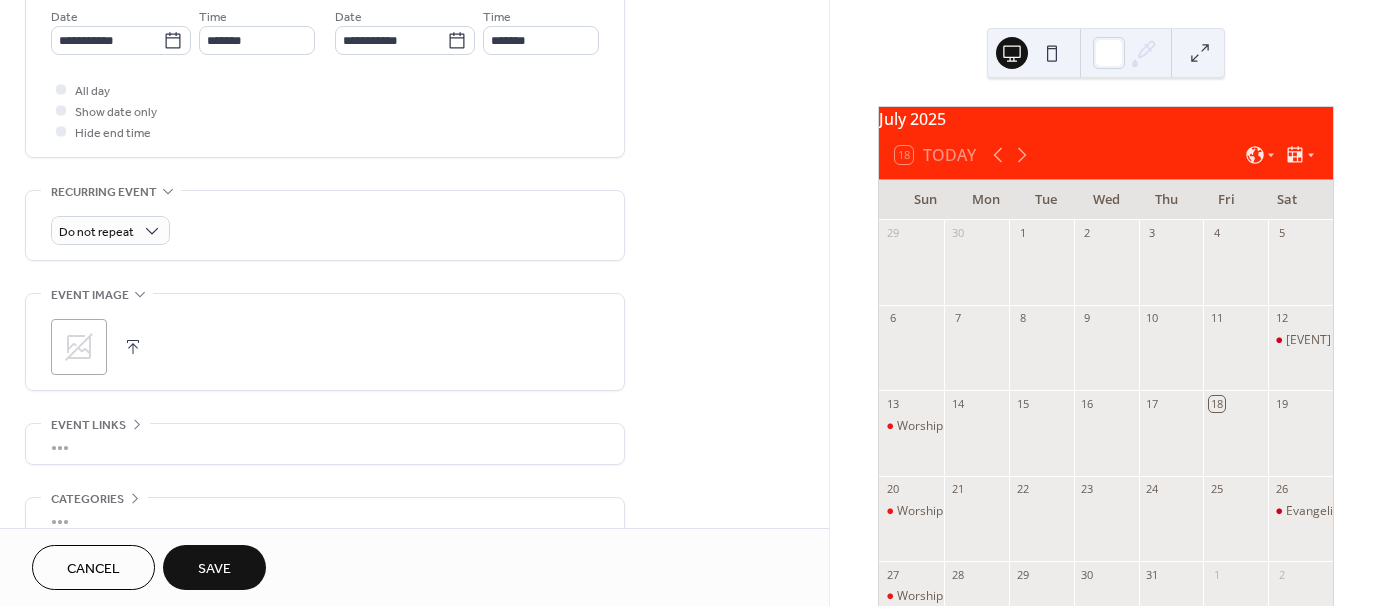 click at bounding box center [133, 347] 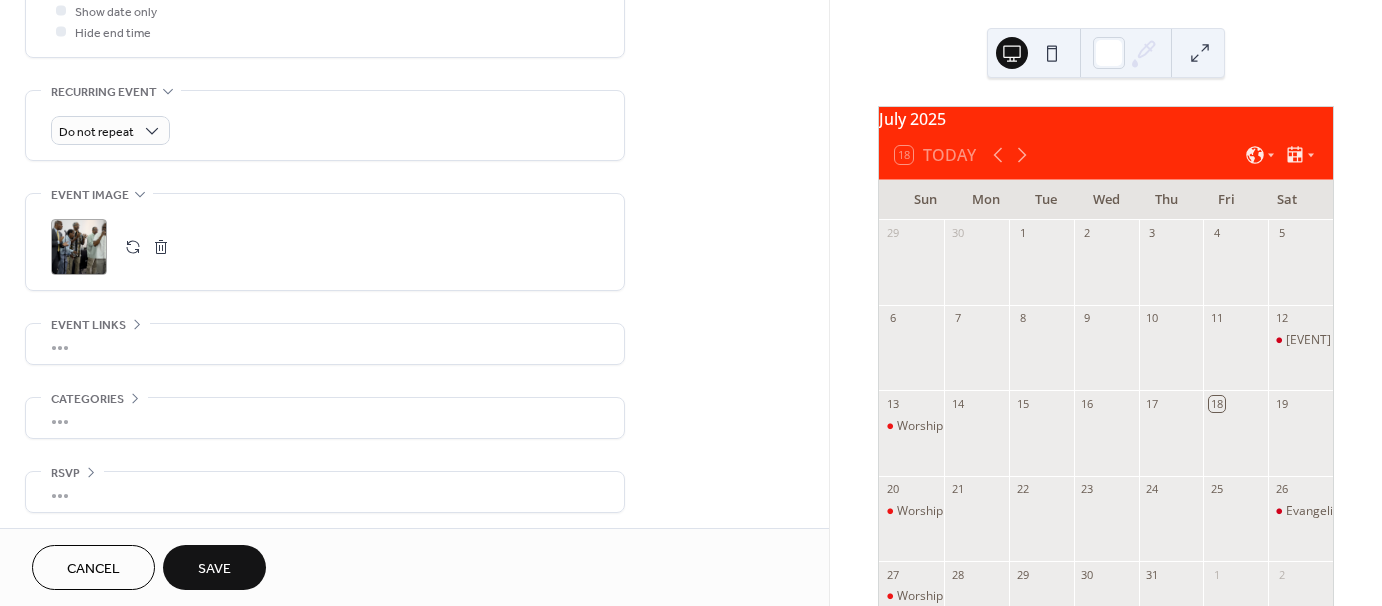 scroll, scrollTop: 798, scrollLeft: 0, axis: vertical 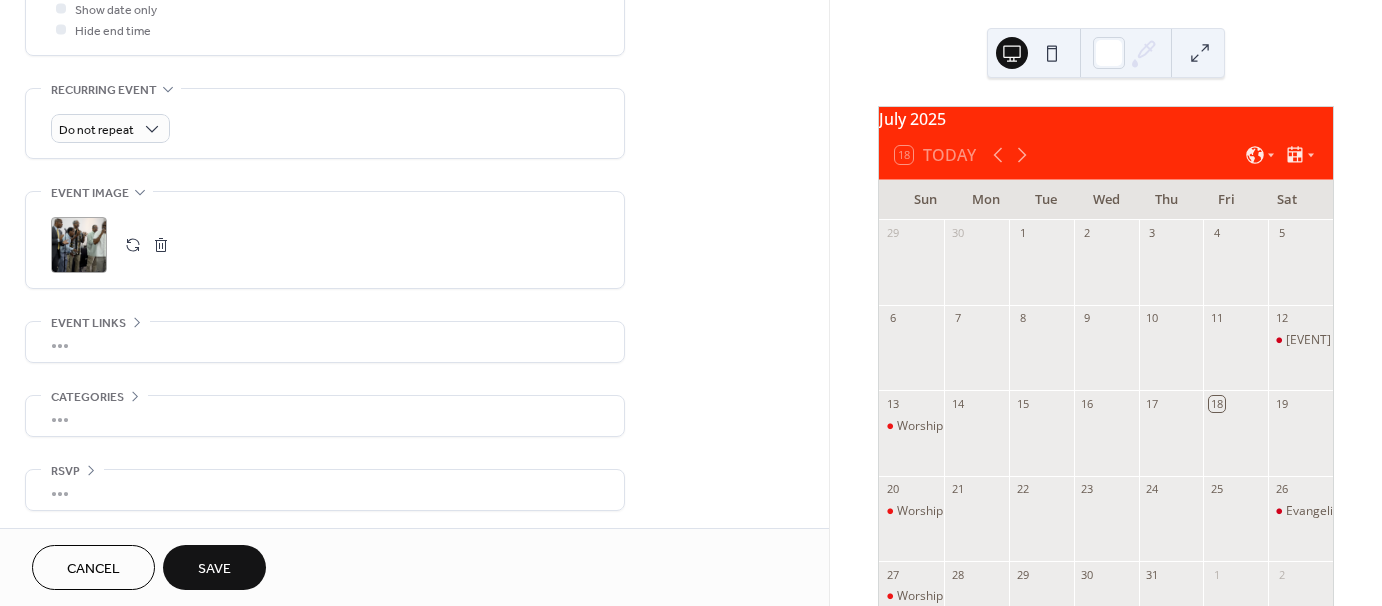 click on "•••" at bounding box center [325, 416] 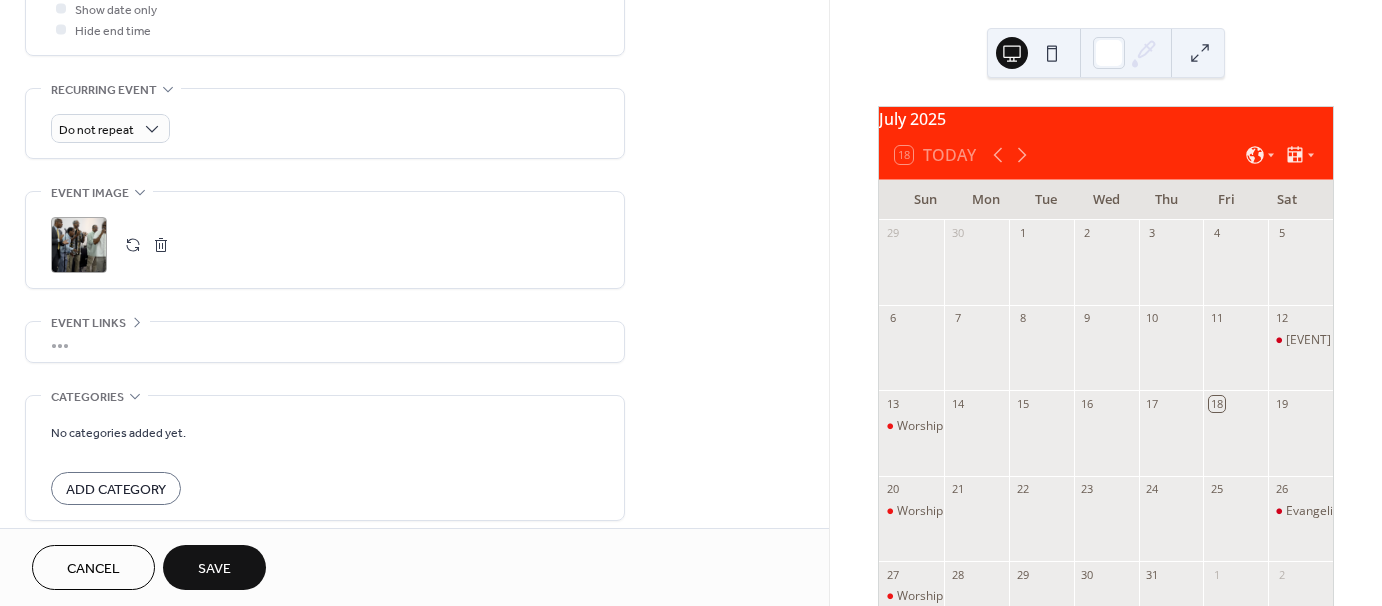 click on "Add Category" at bounding box center [116, 490] 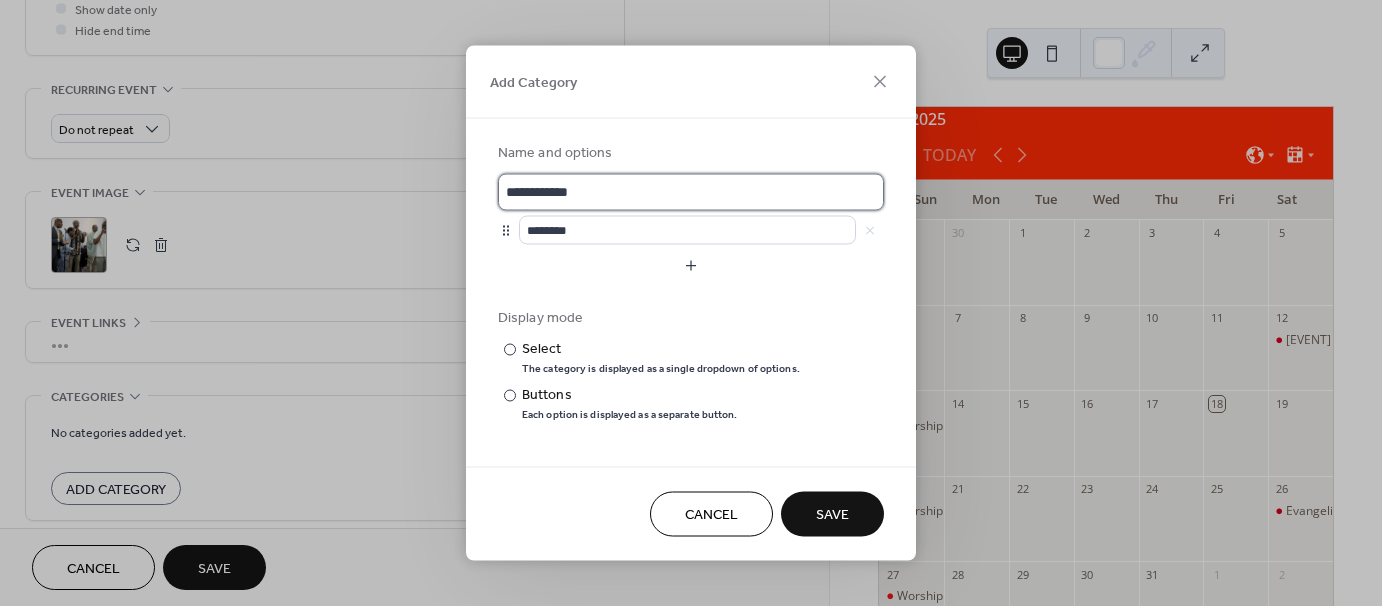 click on "**********" at bounding box center [691, 192] 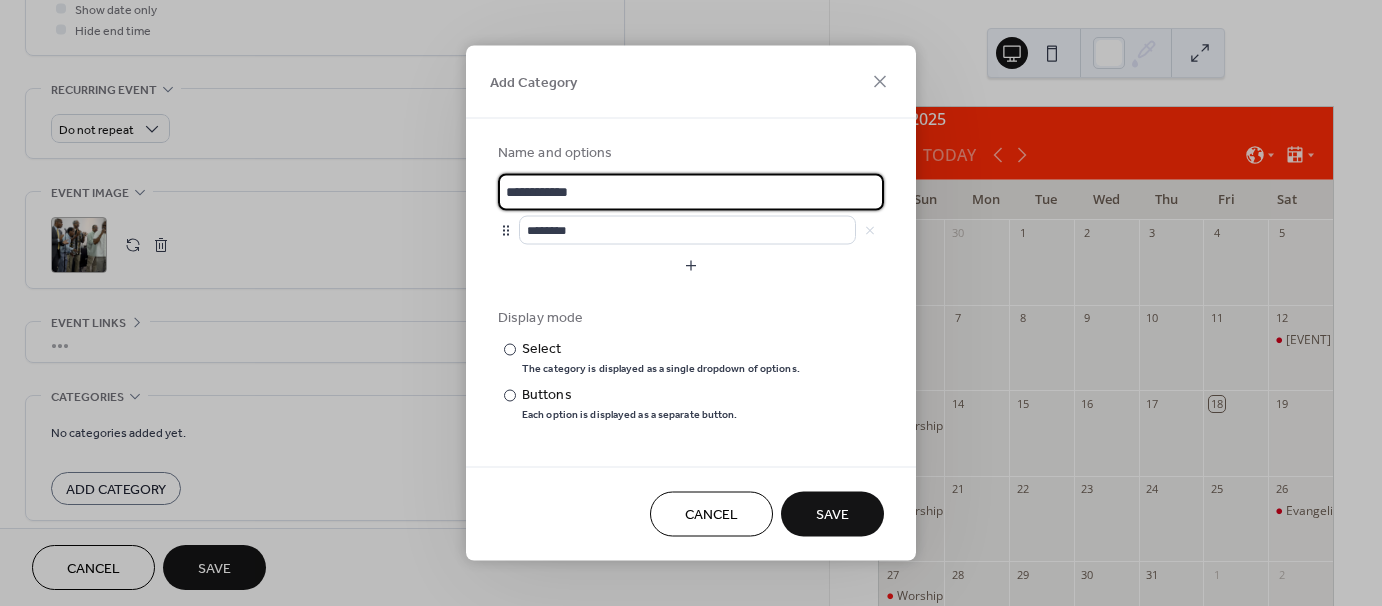 click on "**********" at bounding box center [691, 303] 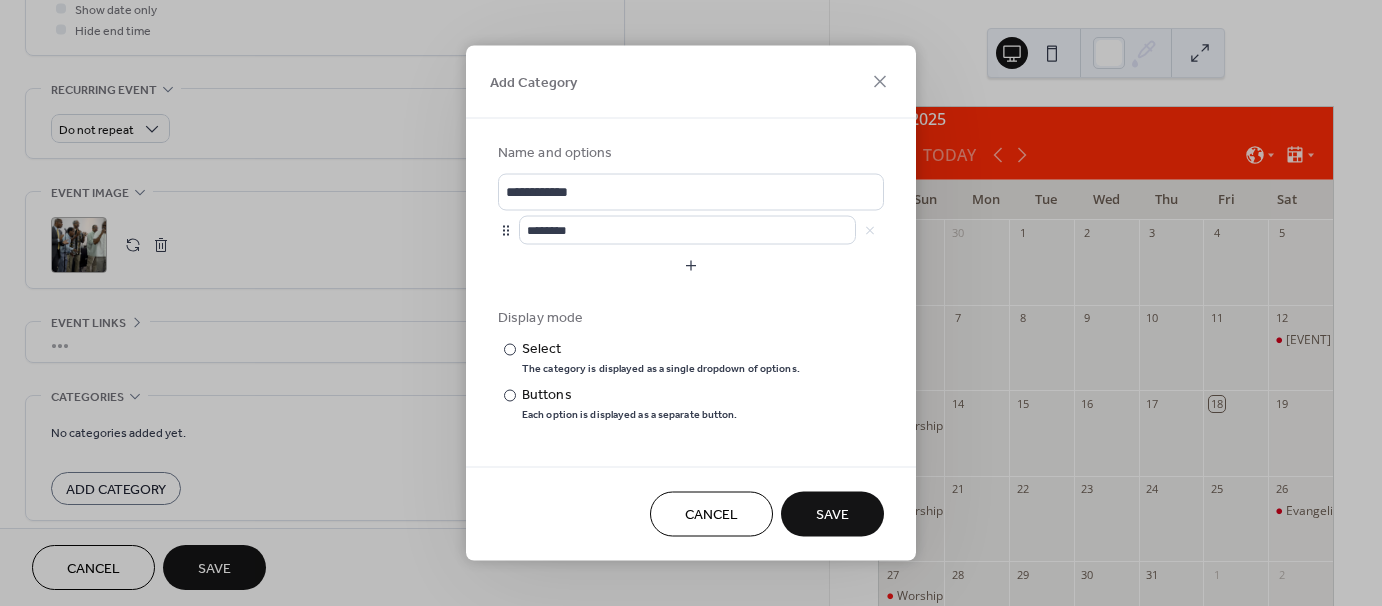click on "**********" at bounding box center [691, 303] 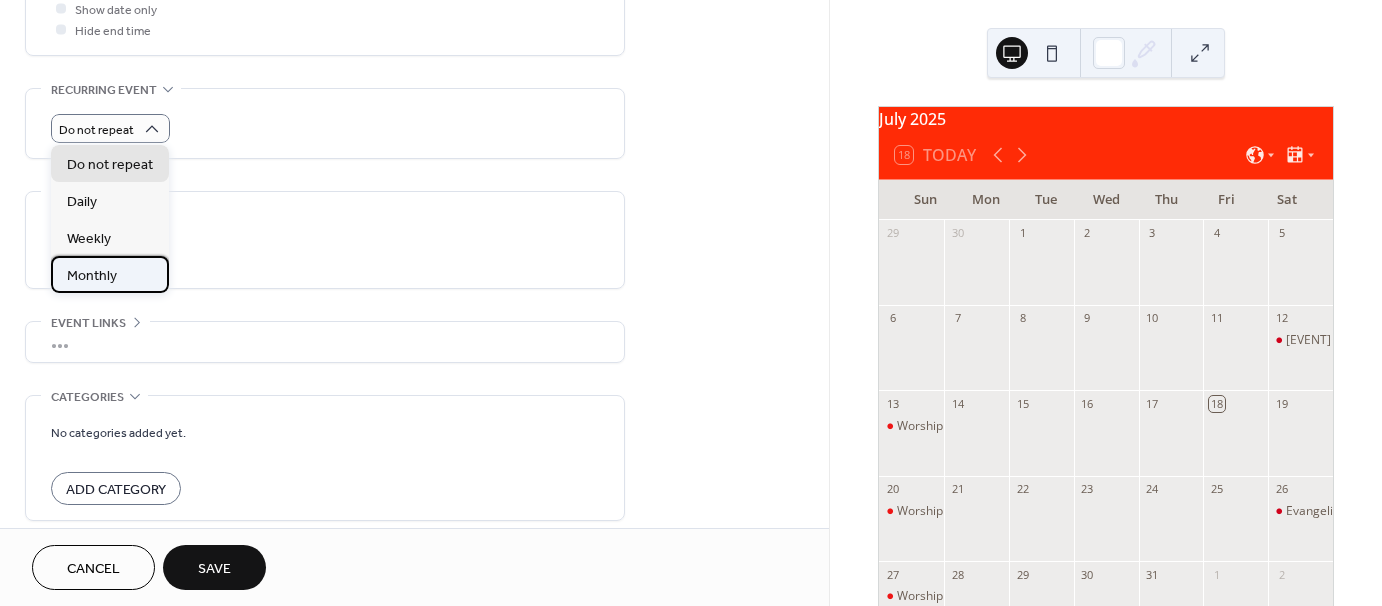 click on "Monthly" at bounding box center (92, 276) 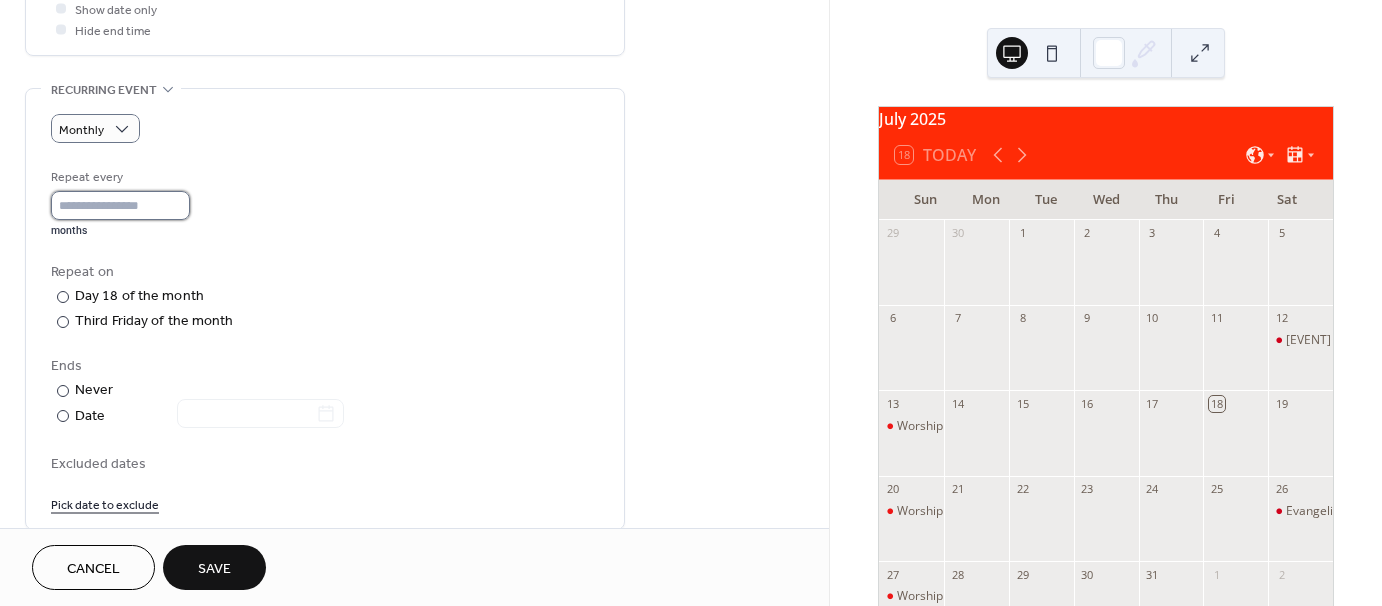 click on "*" at bounding box center [120, 205] 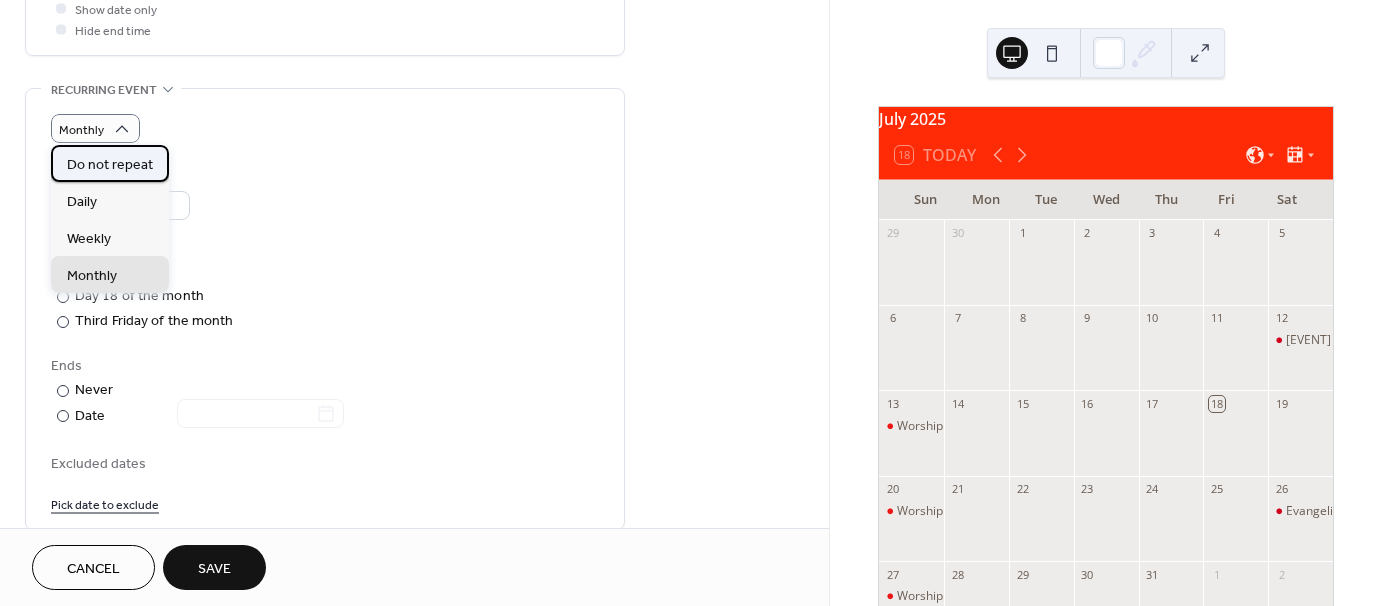 click on "Do not repeat" at bounding box center [110, 165] 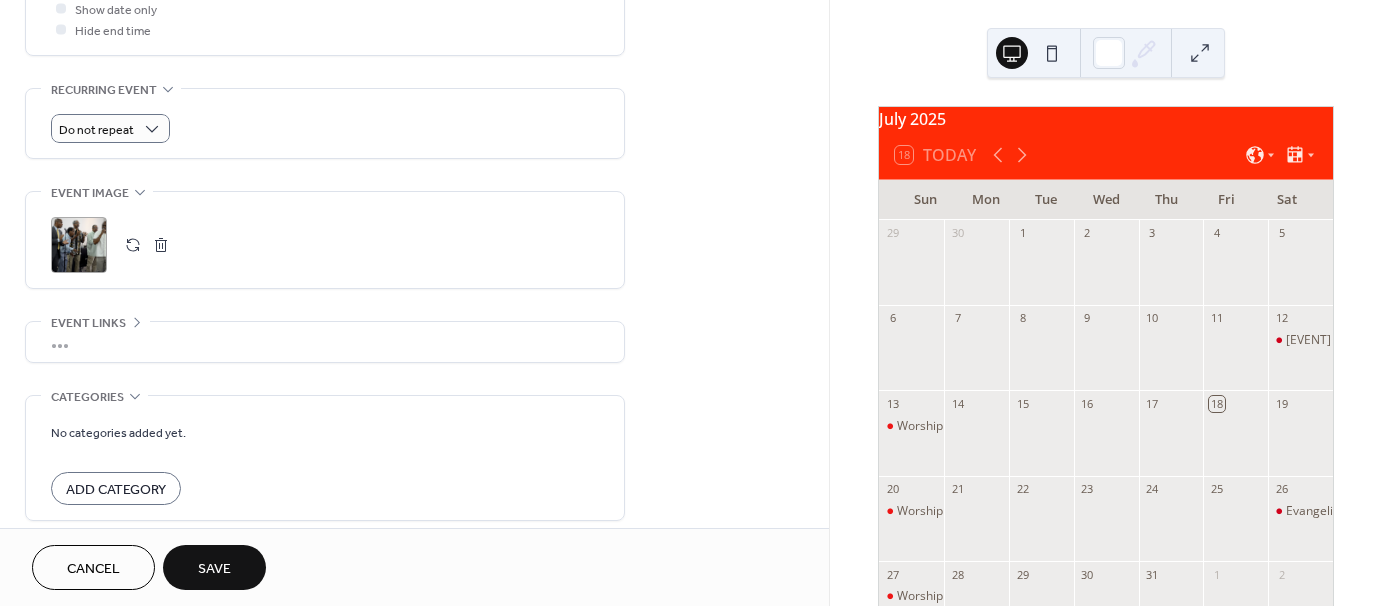scroll, scrollTop: 882, scrollLeft: 0, axis: vertical 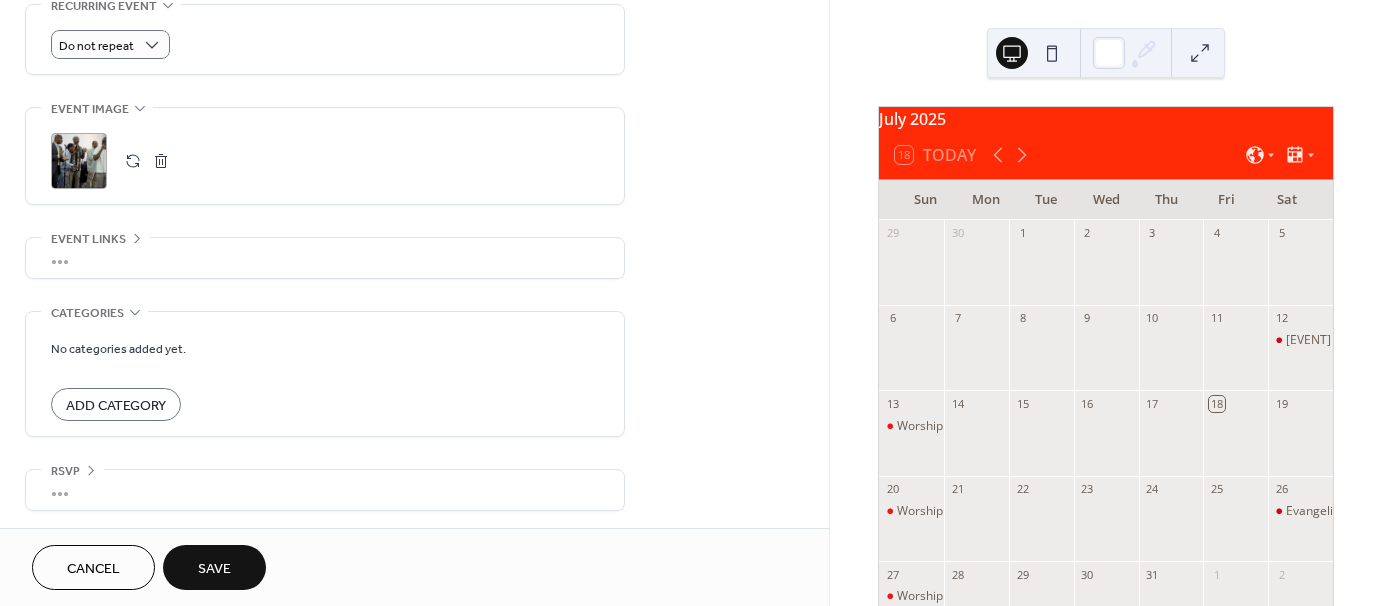click at bounding box center [1200, 53] 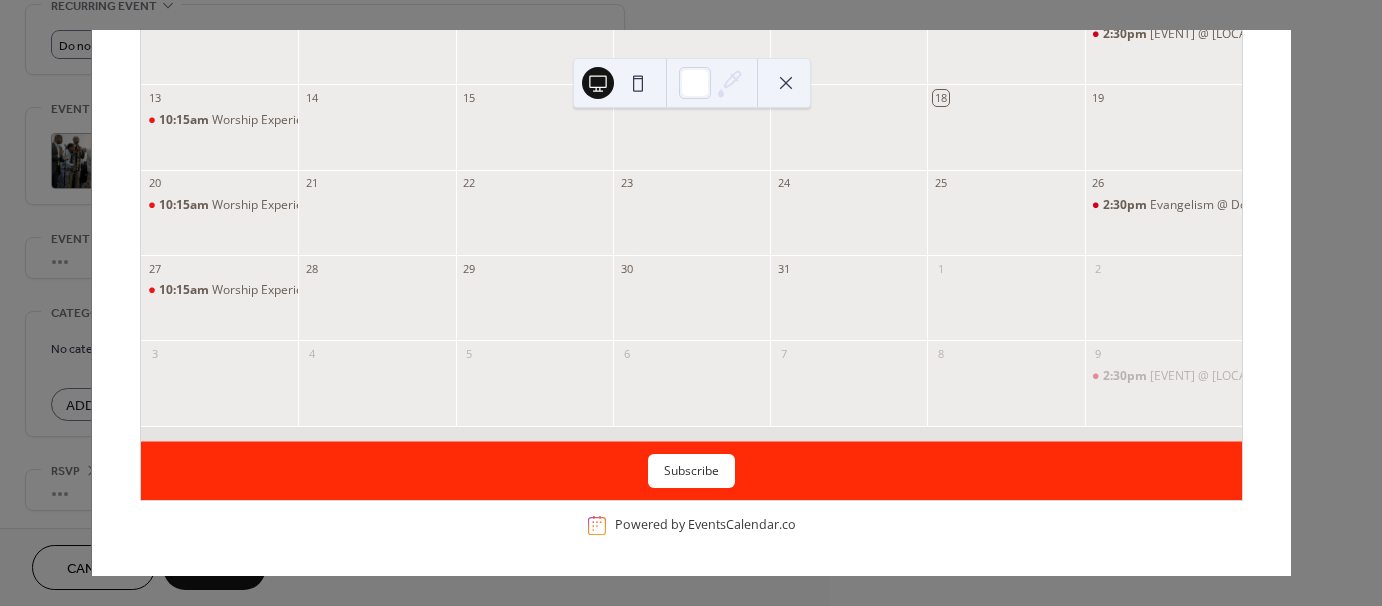 scroll, scrollTop: 212, scrollLeft: 0, axis: vertical 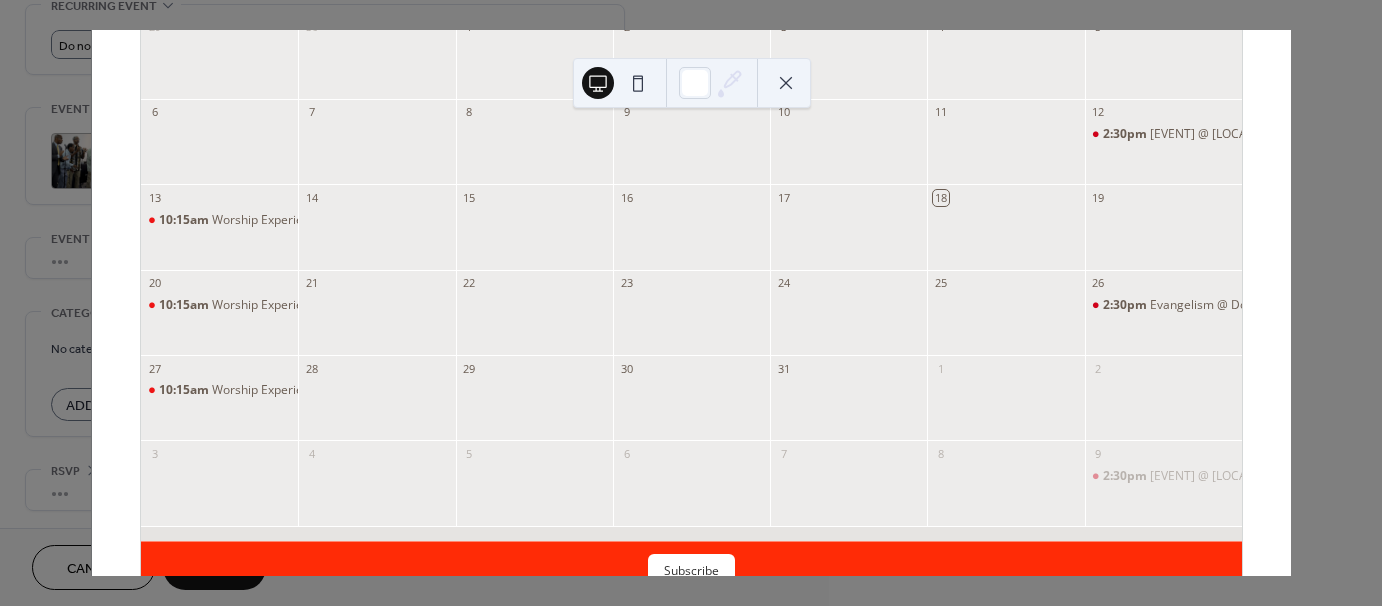 click at bounding box center (786, 83) 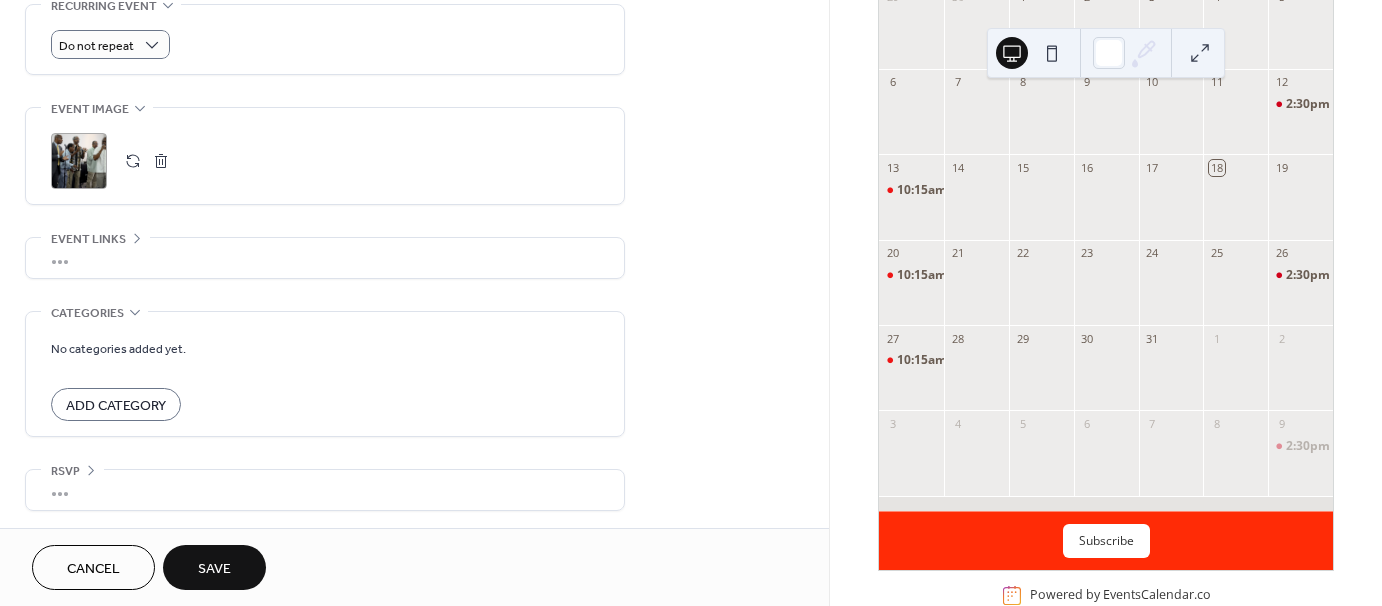 scroll, scrollTop: 248, scrollLeft: 0, axis: vertical 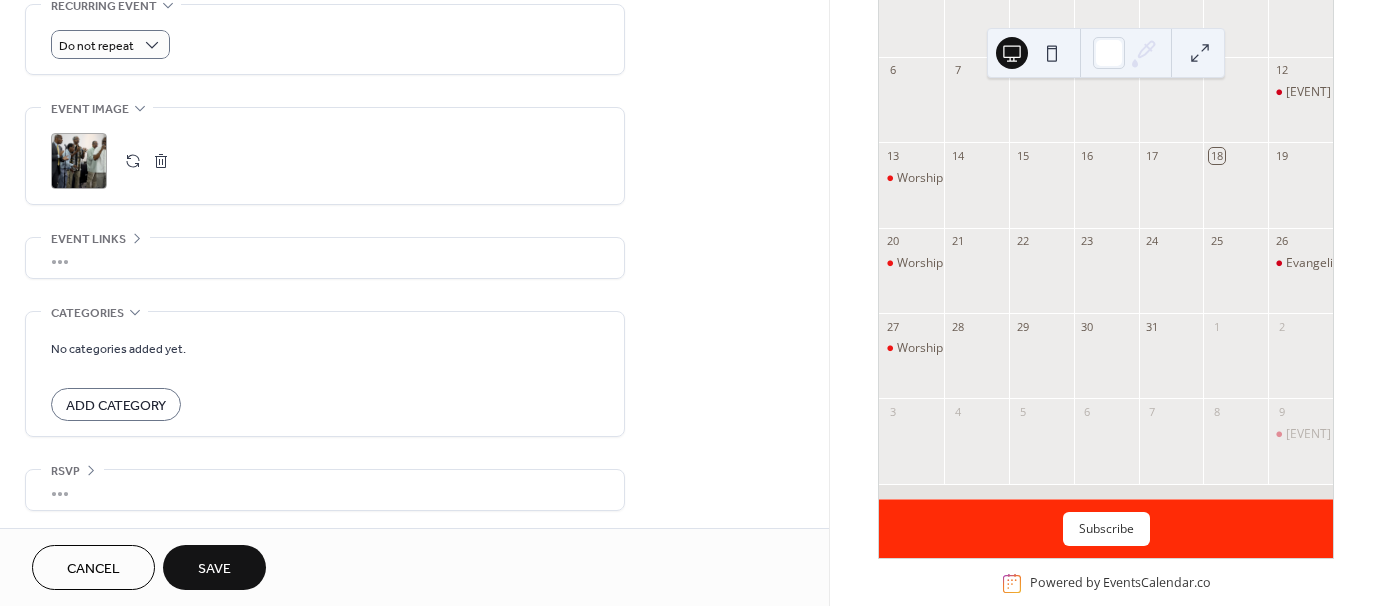 click on "Save" at bounding box center (214, 569) 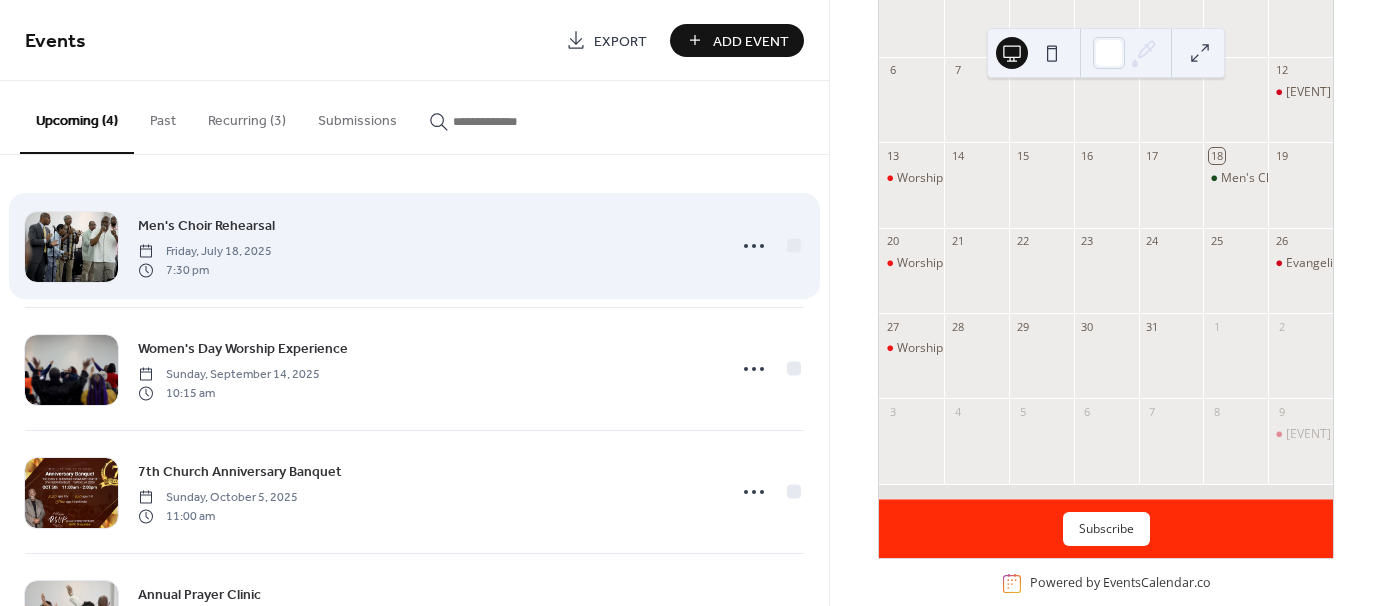click on "7:30 pm" at bounding box center [205, 270] 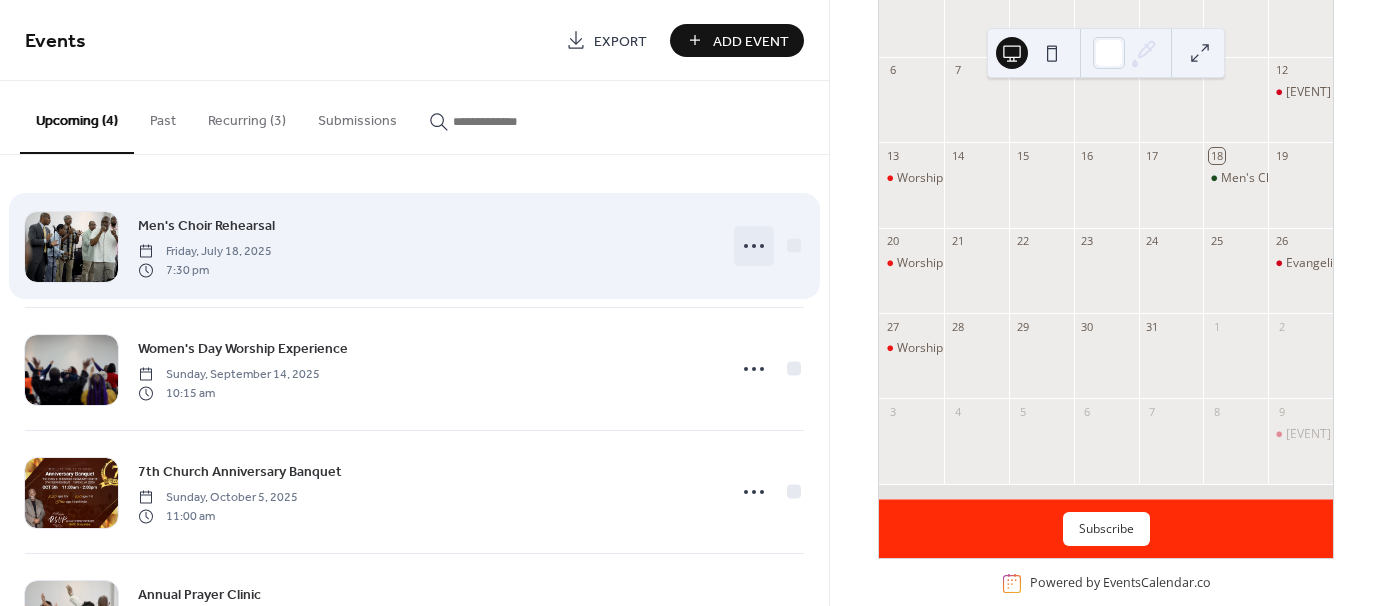 click 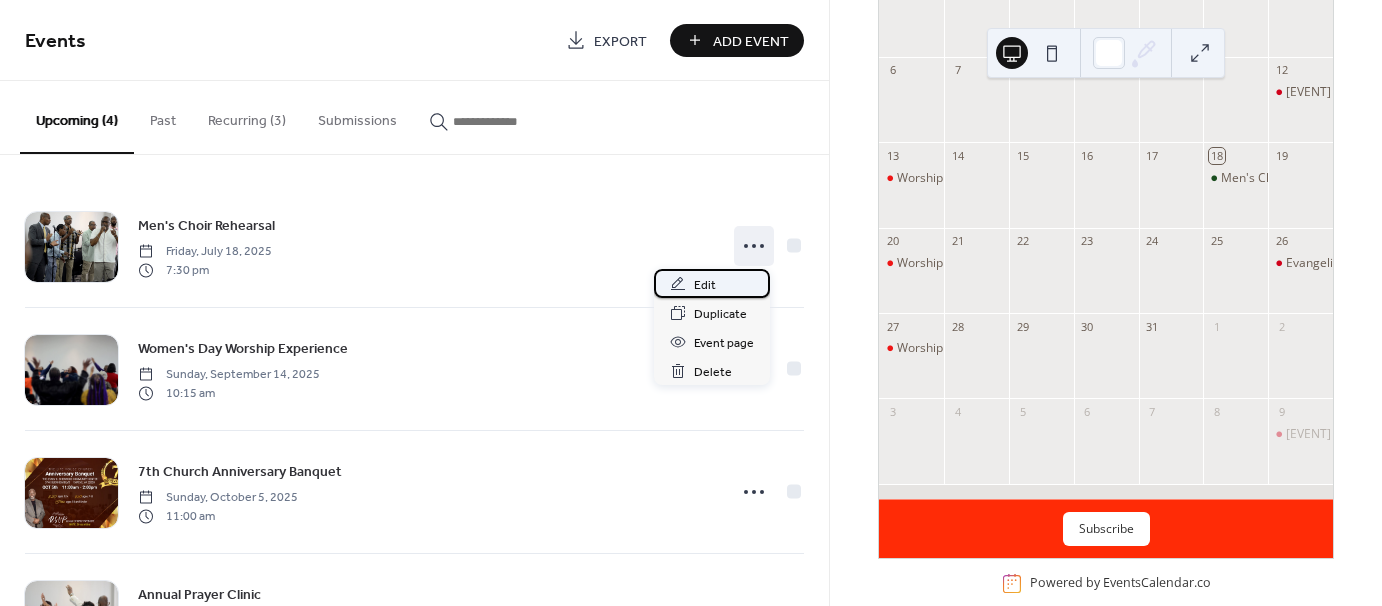 click on "Edit" at bounding box center [705, 285] 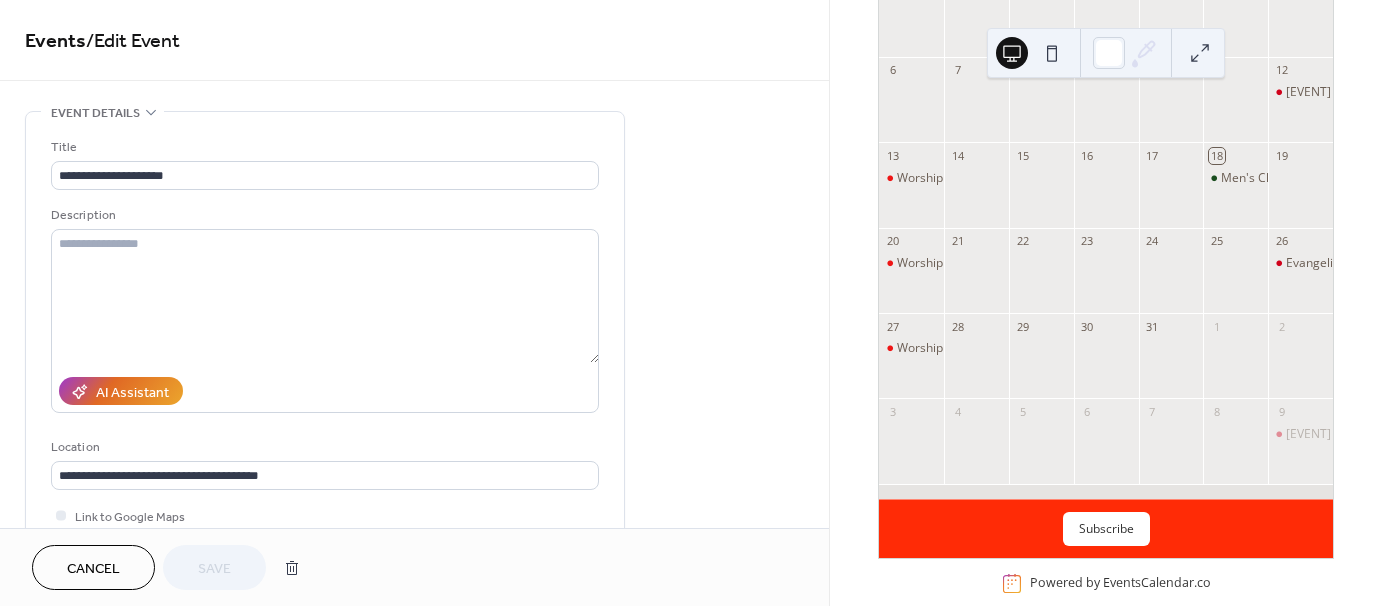 click on "Description" at bounding box center [323, 215] 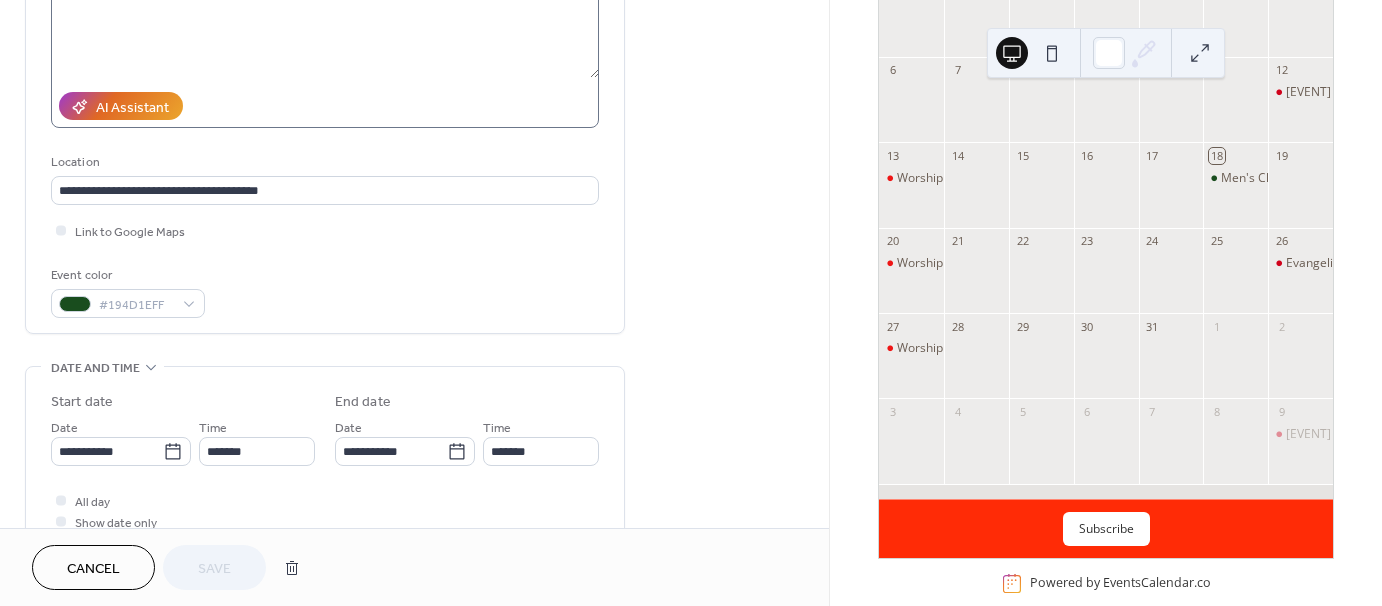 scroll, scrollTop: 300, scrollLeft: 0, axis: vertical 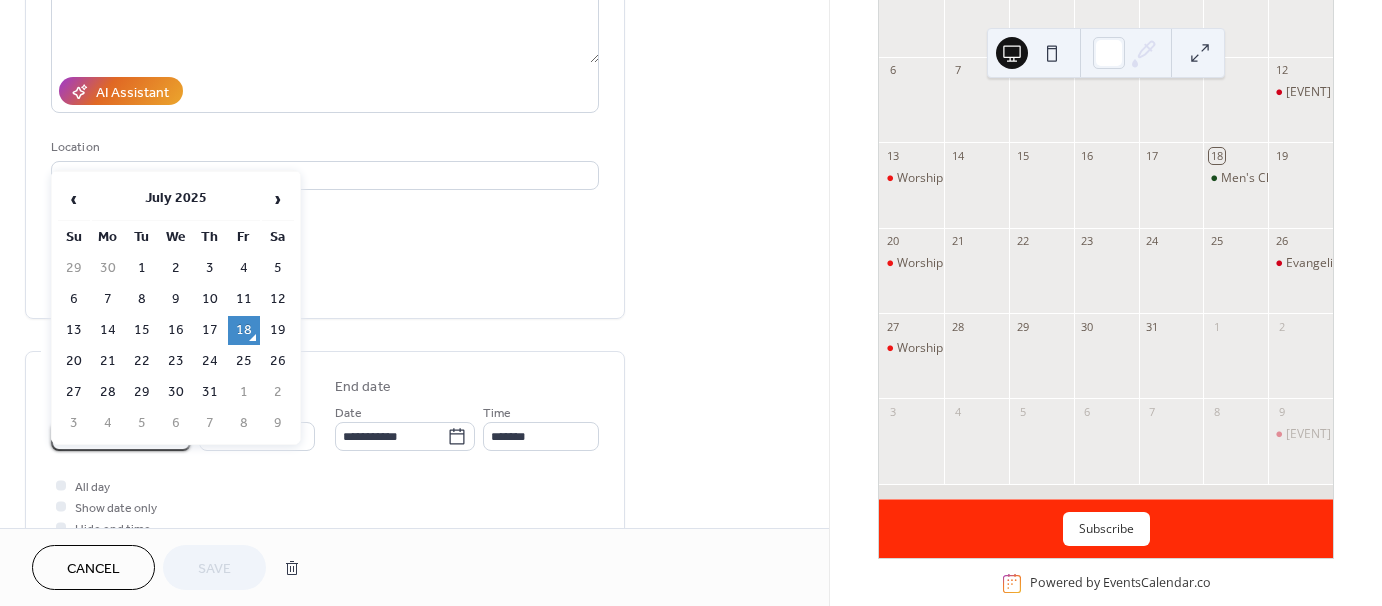 click on "**********" at bounding box center (107, 436) 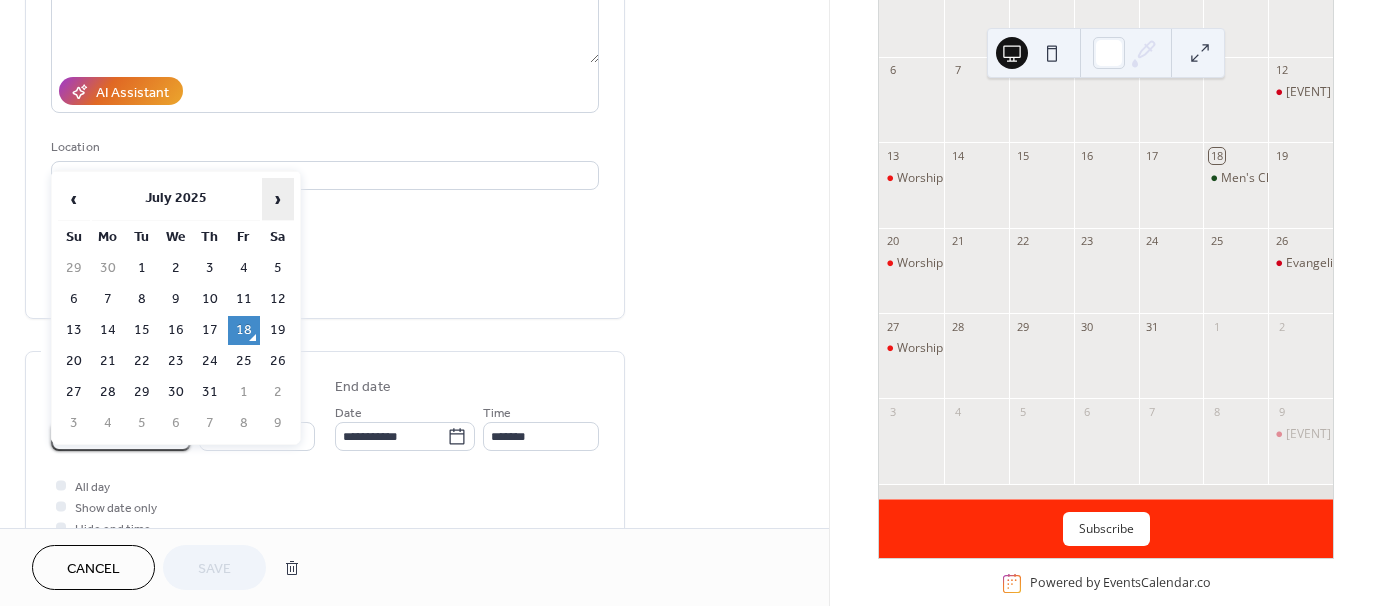 click on "›" at bounding box center (278, 199) 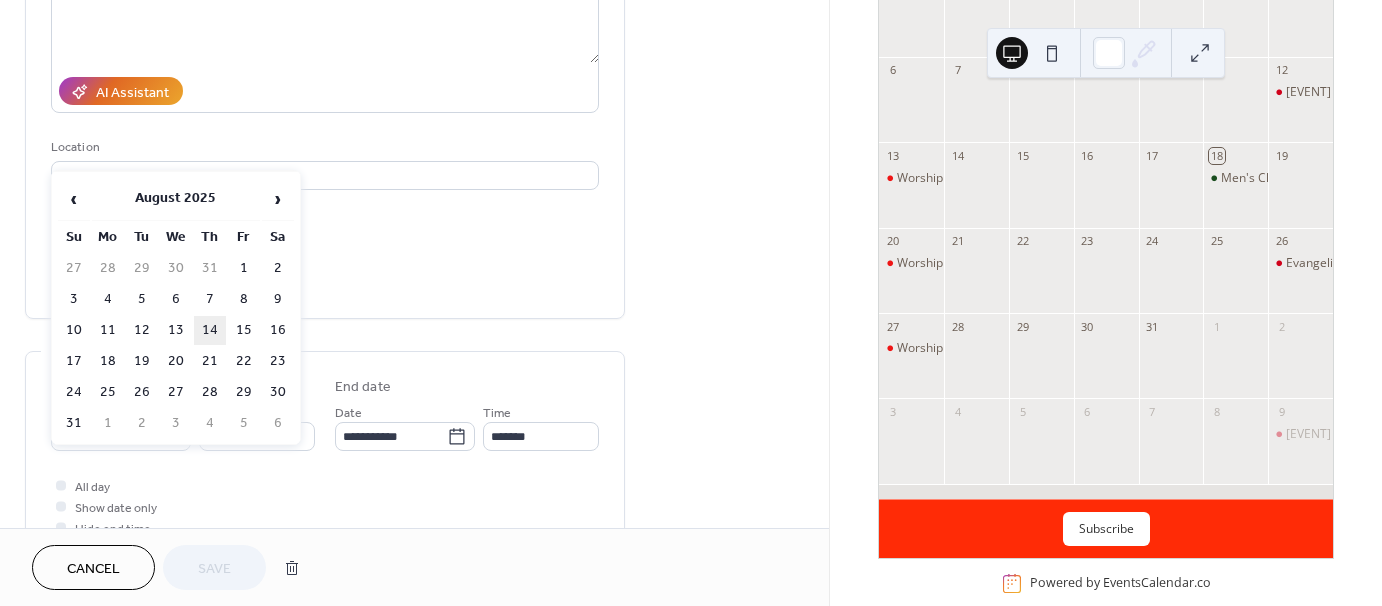 click on "14" at bounding box center [210, 330] 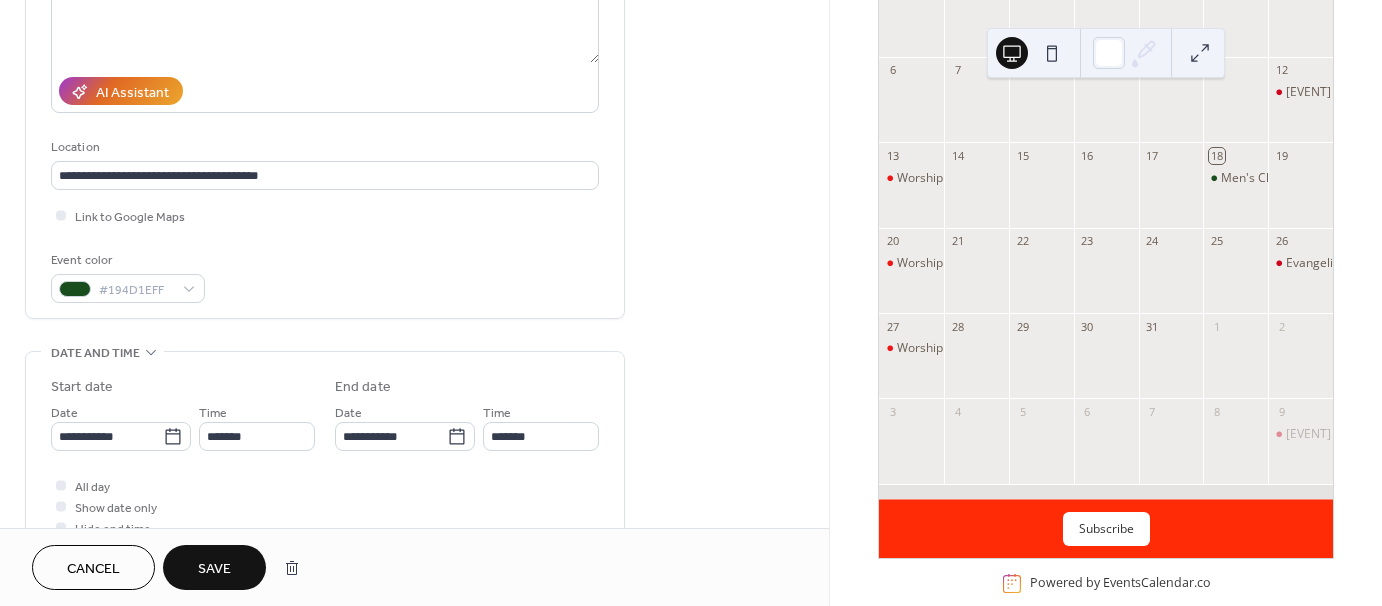 click on "Save" at bounding box center [214, 567] 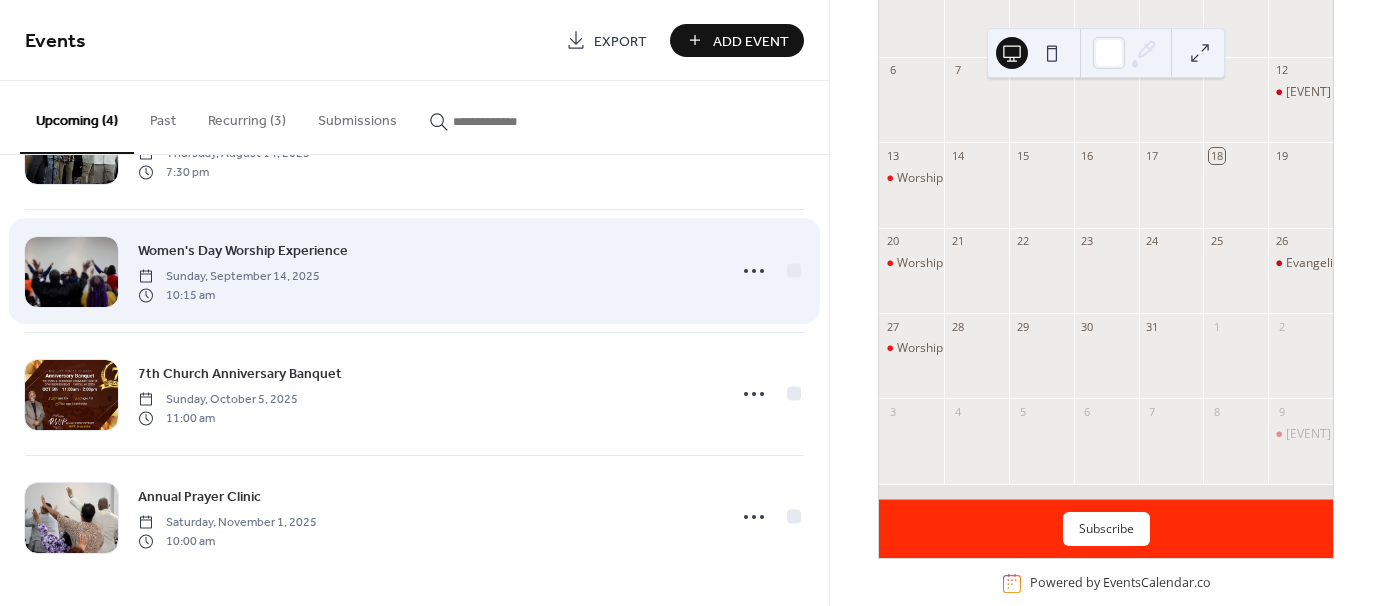scroll, scrollTop: 0, scrollLeft: 0, axis: both 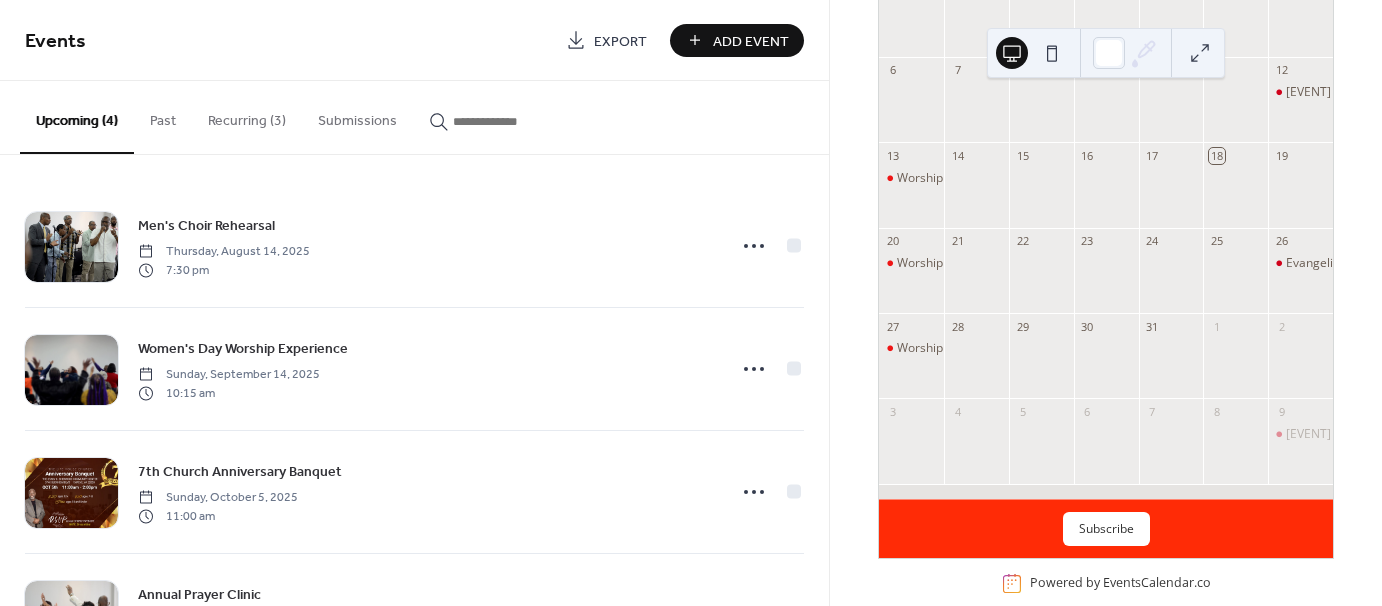 click on "Export" at bounding box center (606, 40) 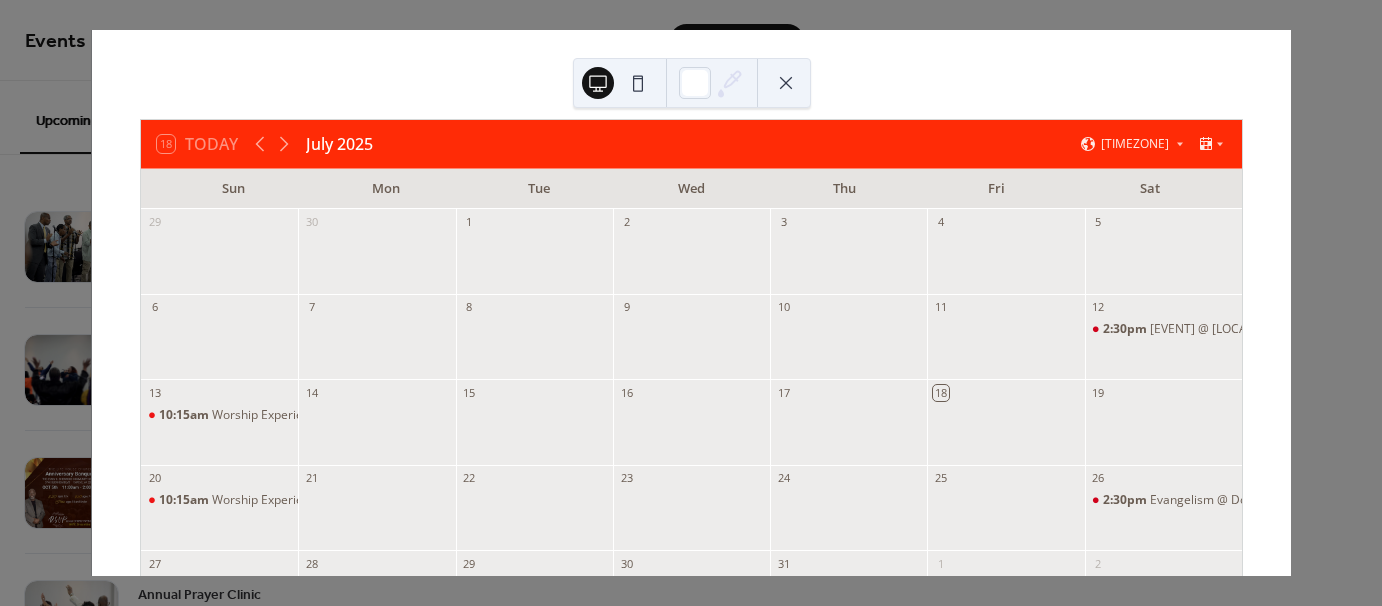 scroll, scrollTop: 0, scrollLeft: 0, axis: both 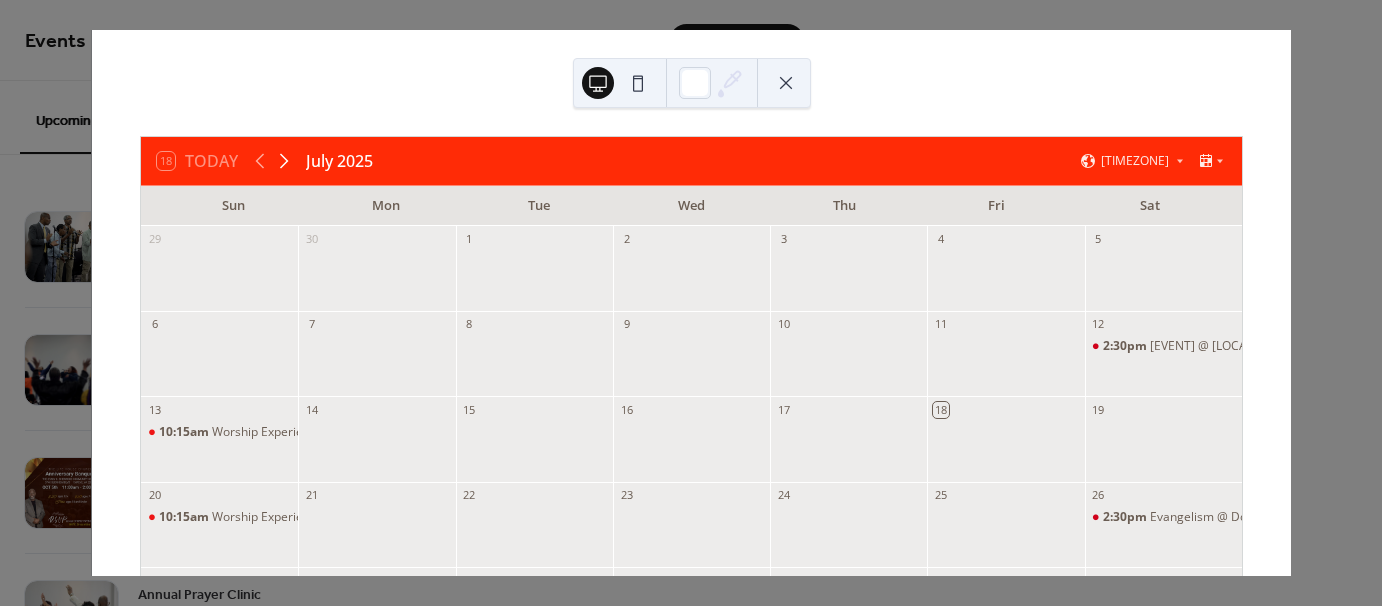 click 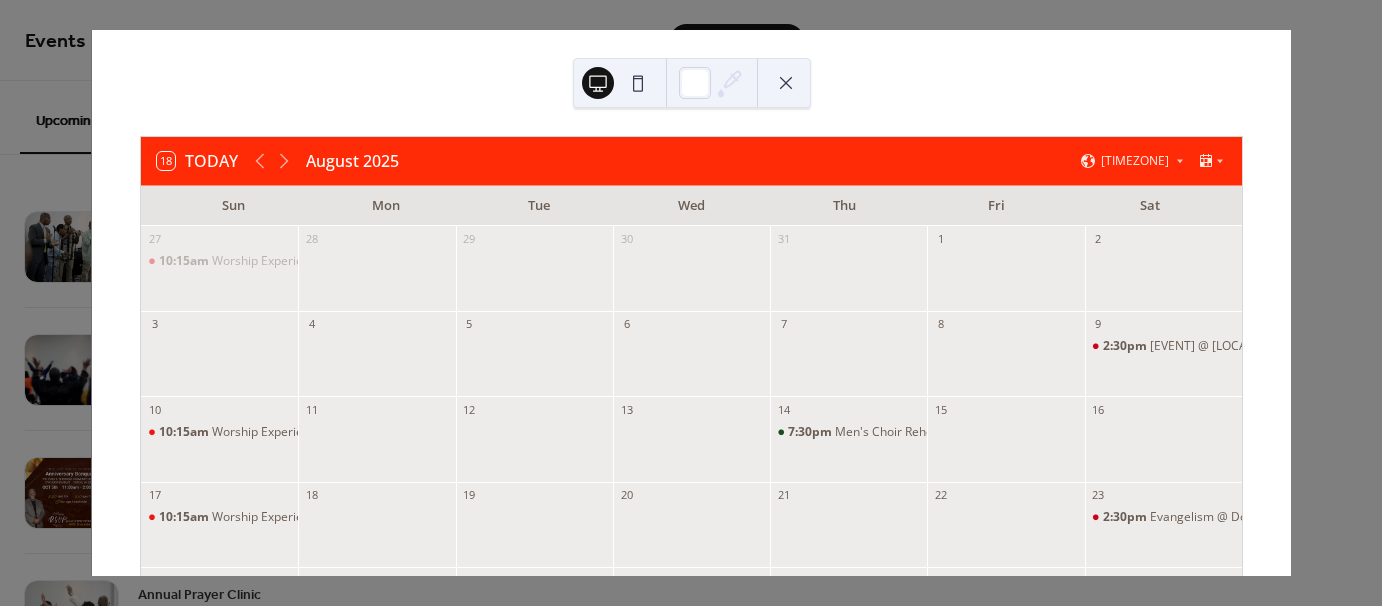 click at bounding box center (786, 83) 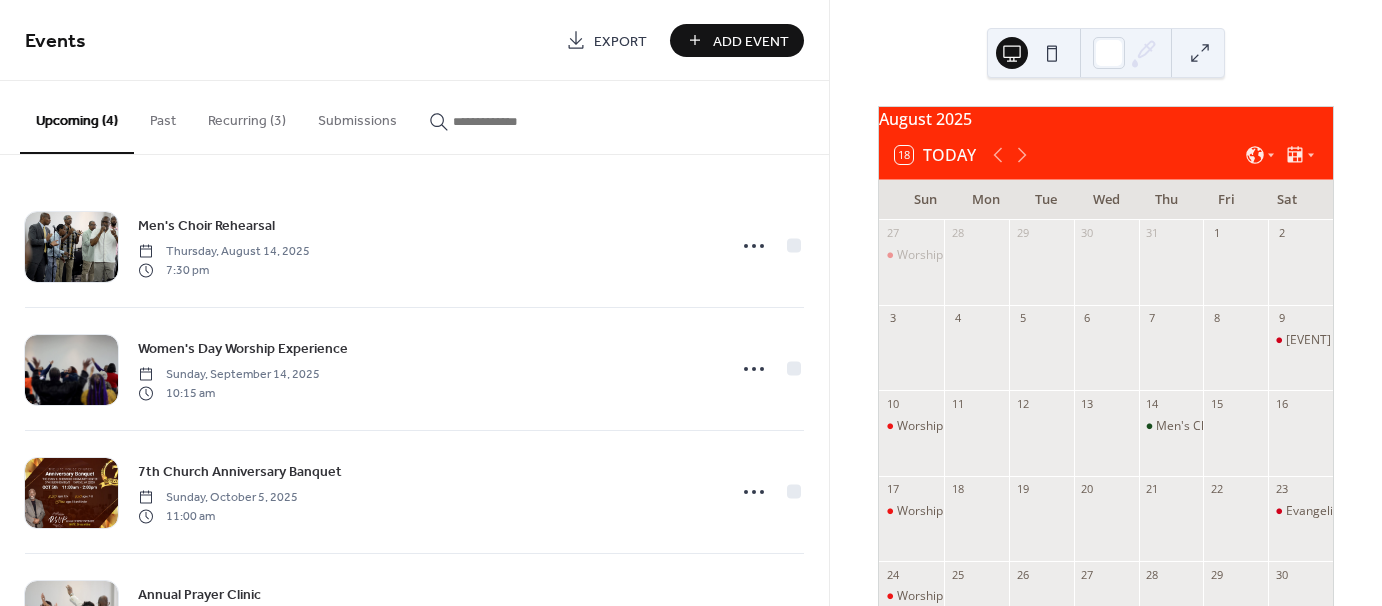 click on "Past" at bounding box center [163, 116] 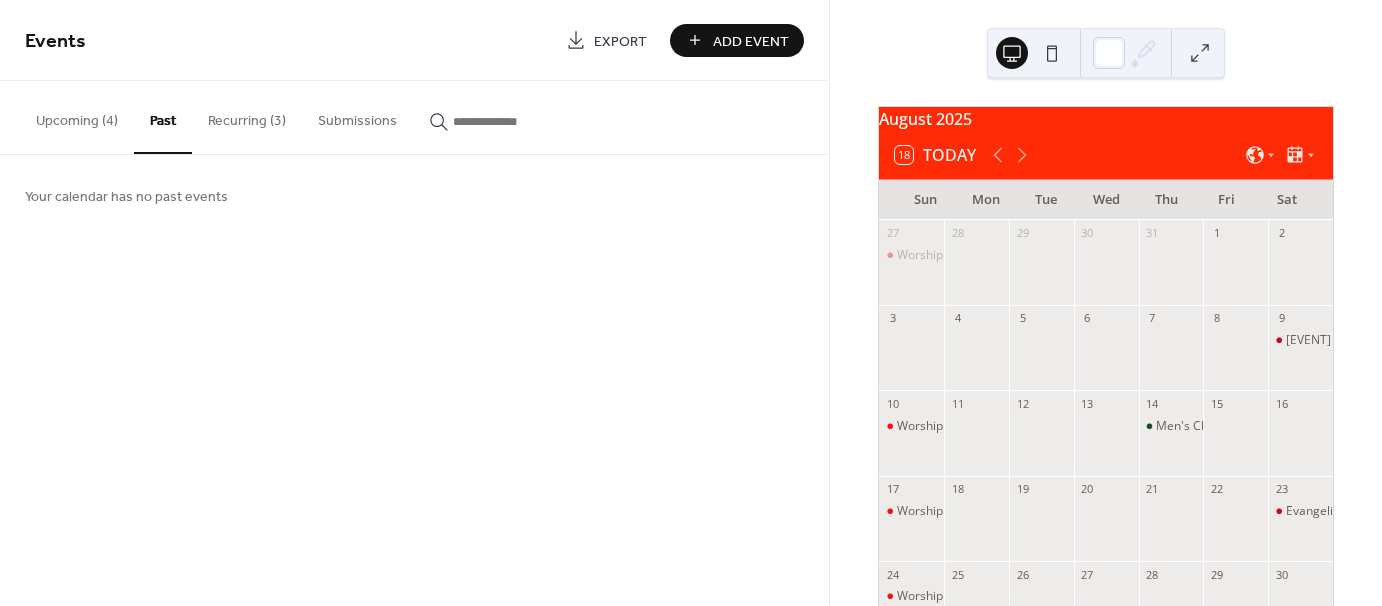 click on "Recurring (3)" at bounding box center (247, 116) 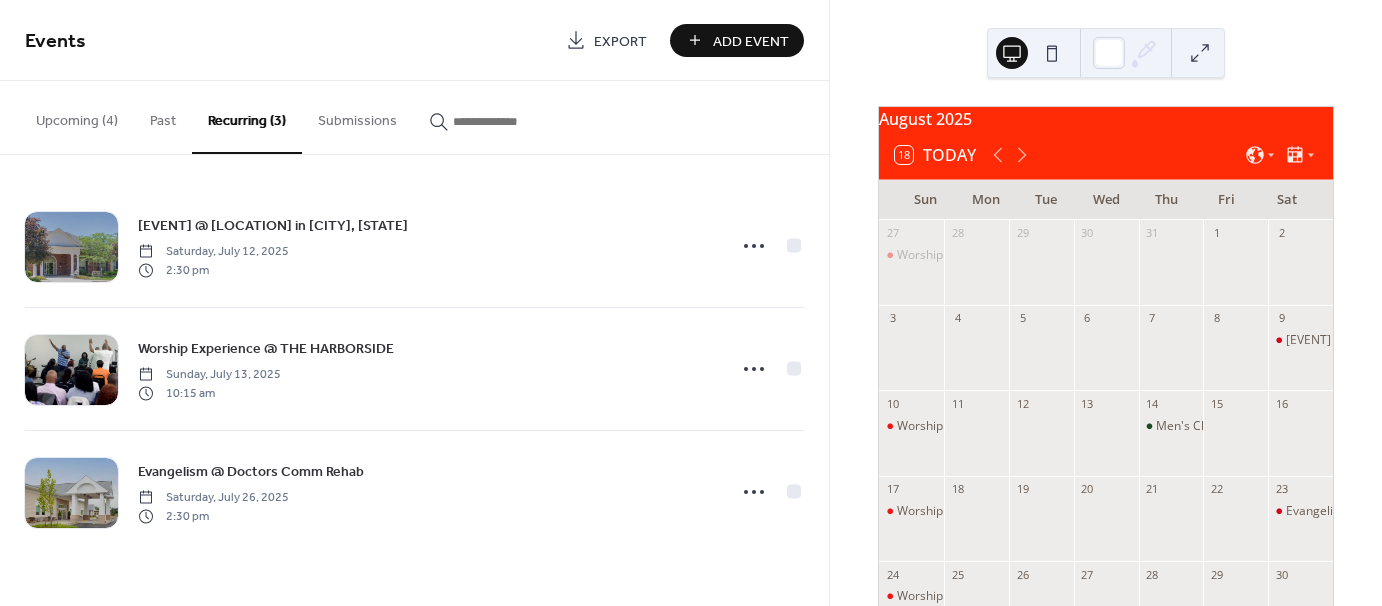 click on "Submissions" at bounding box center (357, 116) 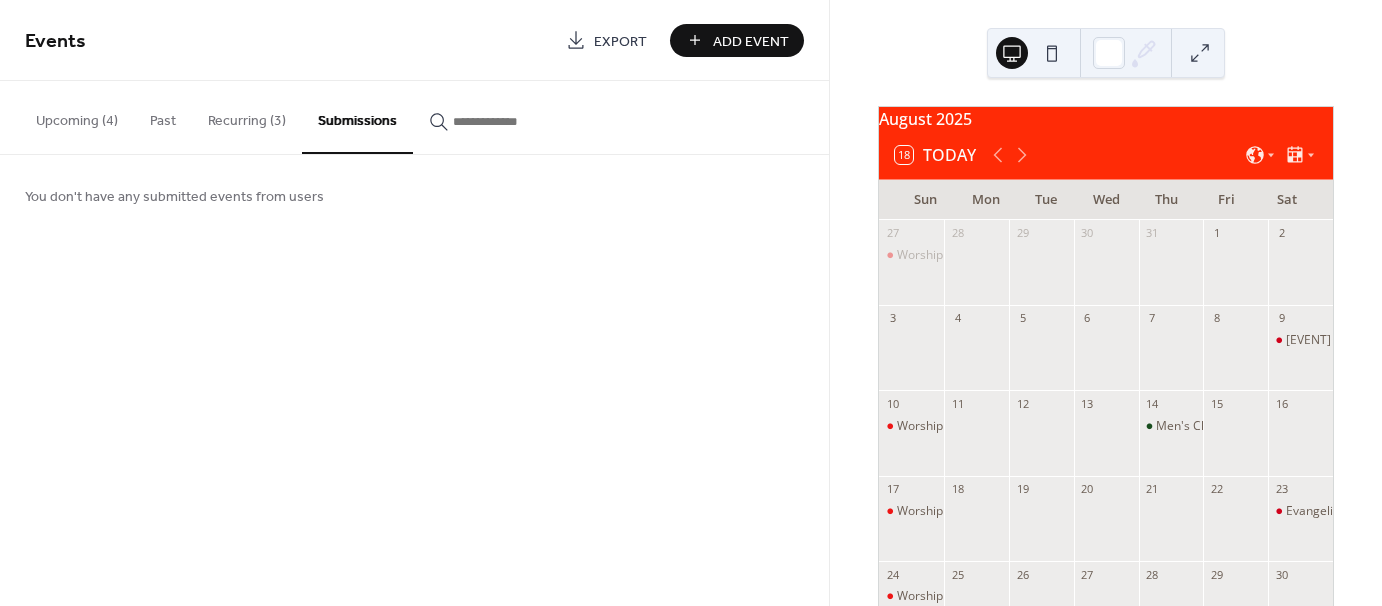 click on "Past" at bounding box center [163, 116] 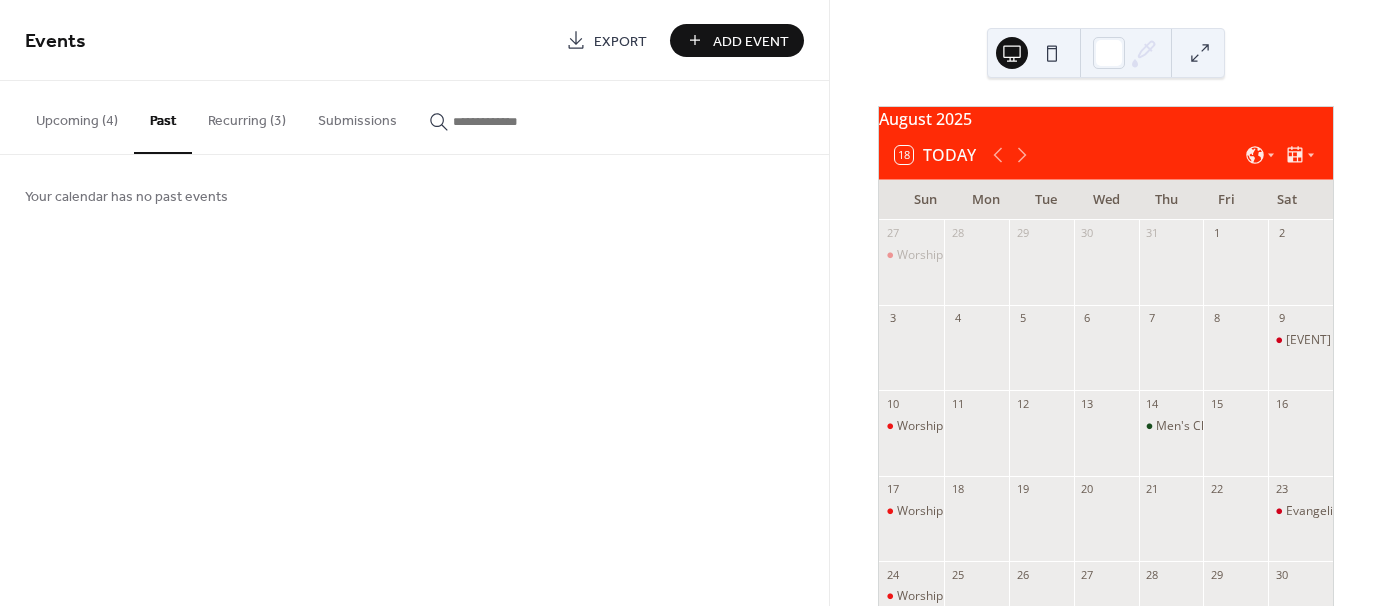 click at bounding box center [1200, 53] 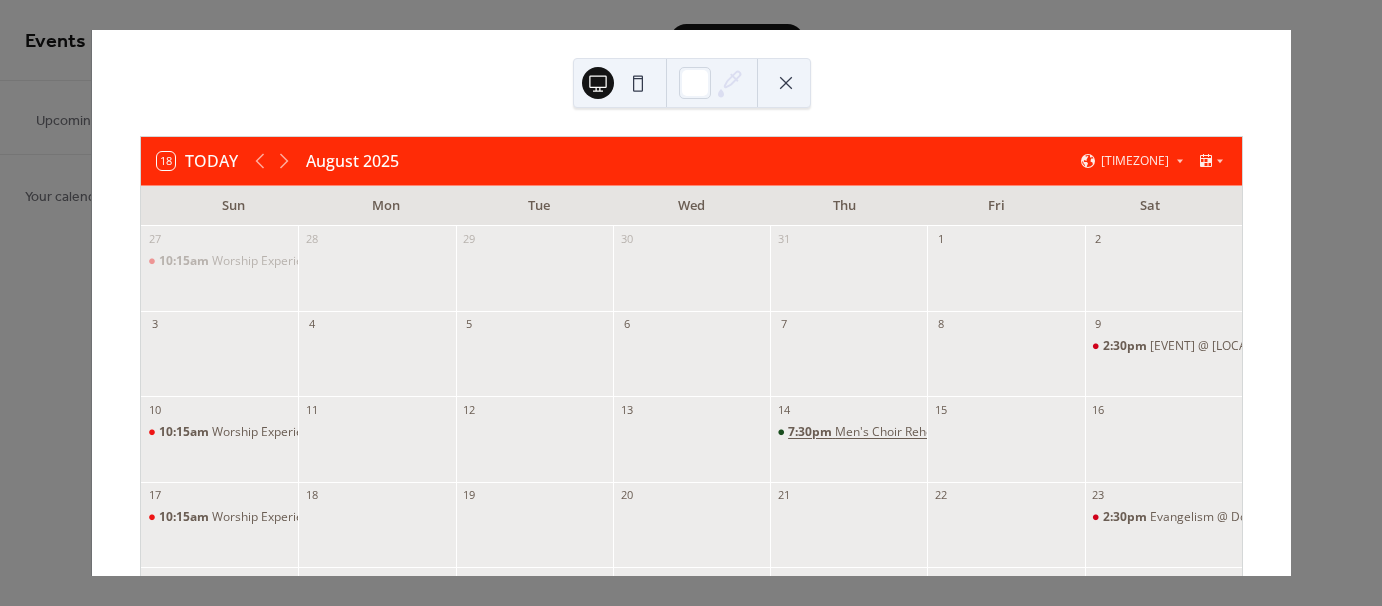 click on "Men's Choir Rehearsal" at bounding box center (898, 432) 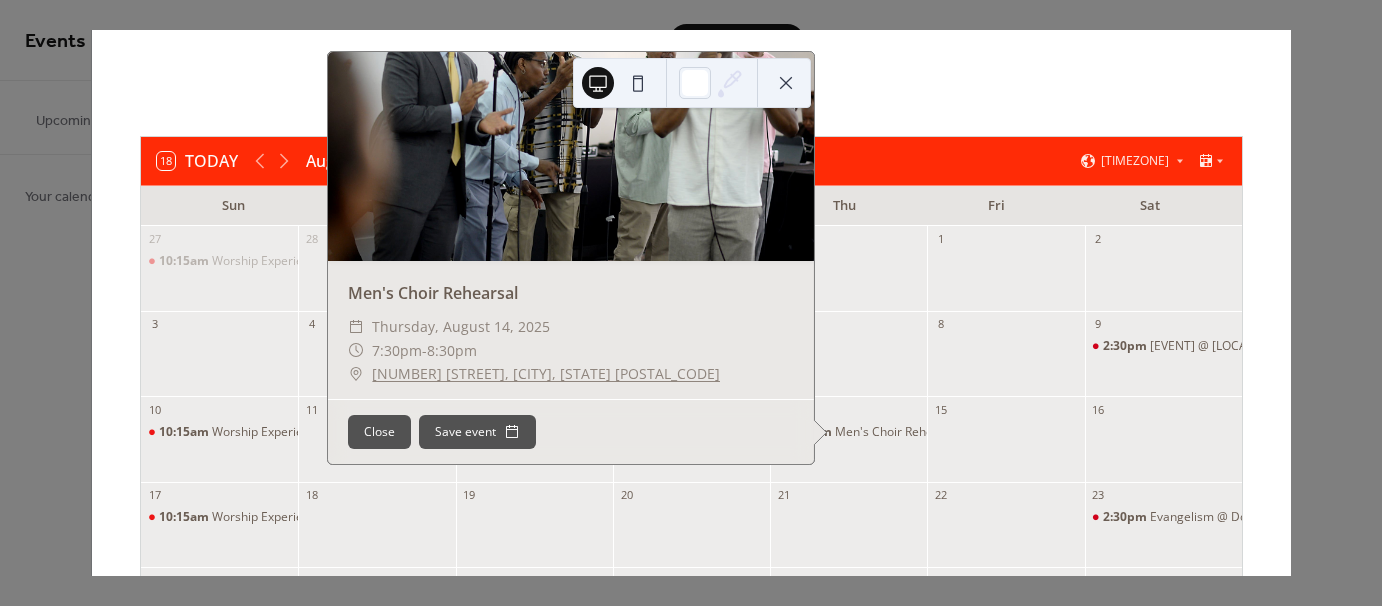 scroll, scrollTop: 38, scrollLeft: 0, axis: vertical 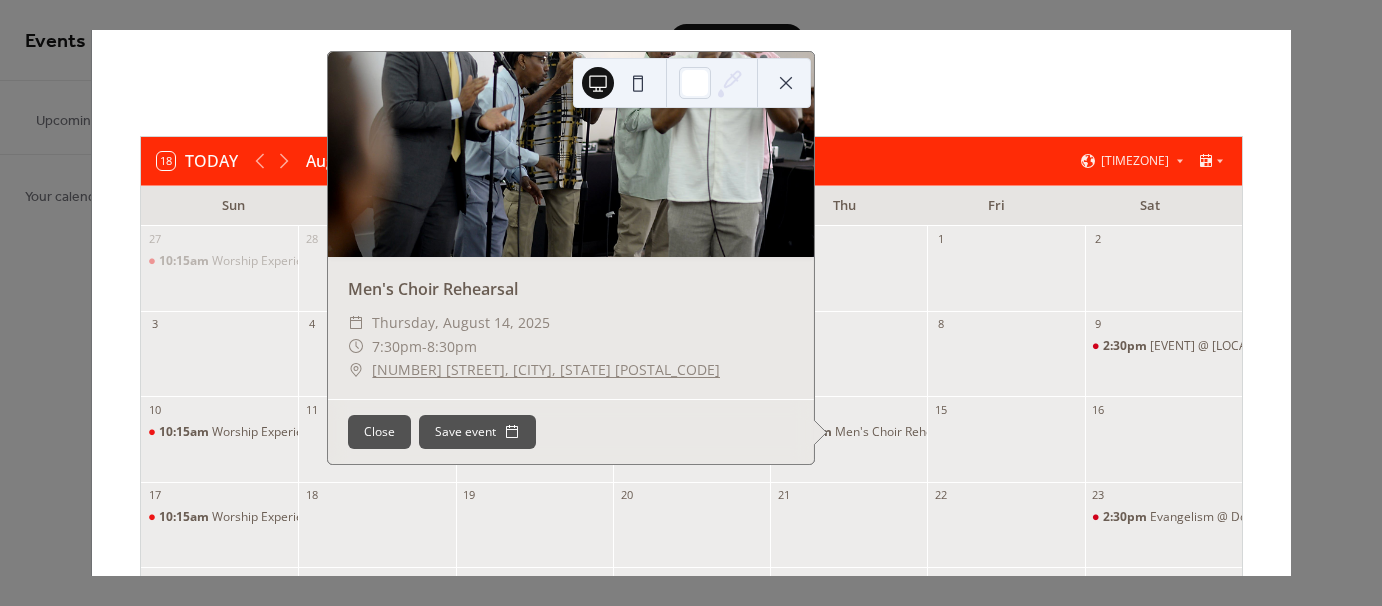 click at bounding box center [786, 83] 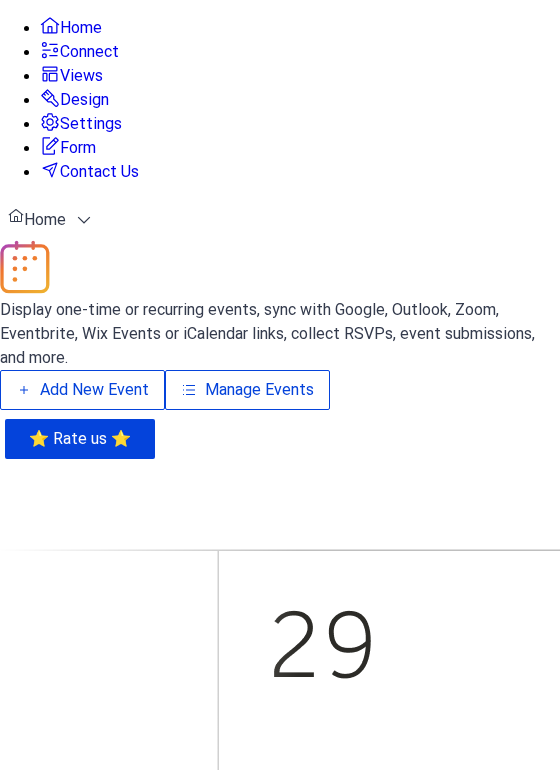 scroll, scrollTop: 0, scrollLeft: 0, axis: both 